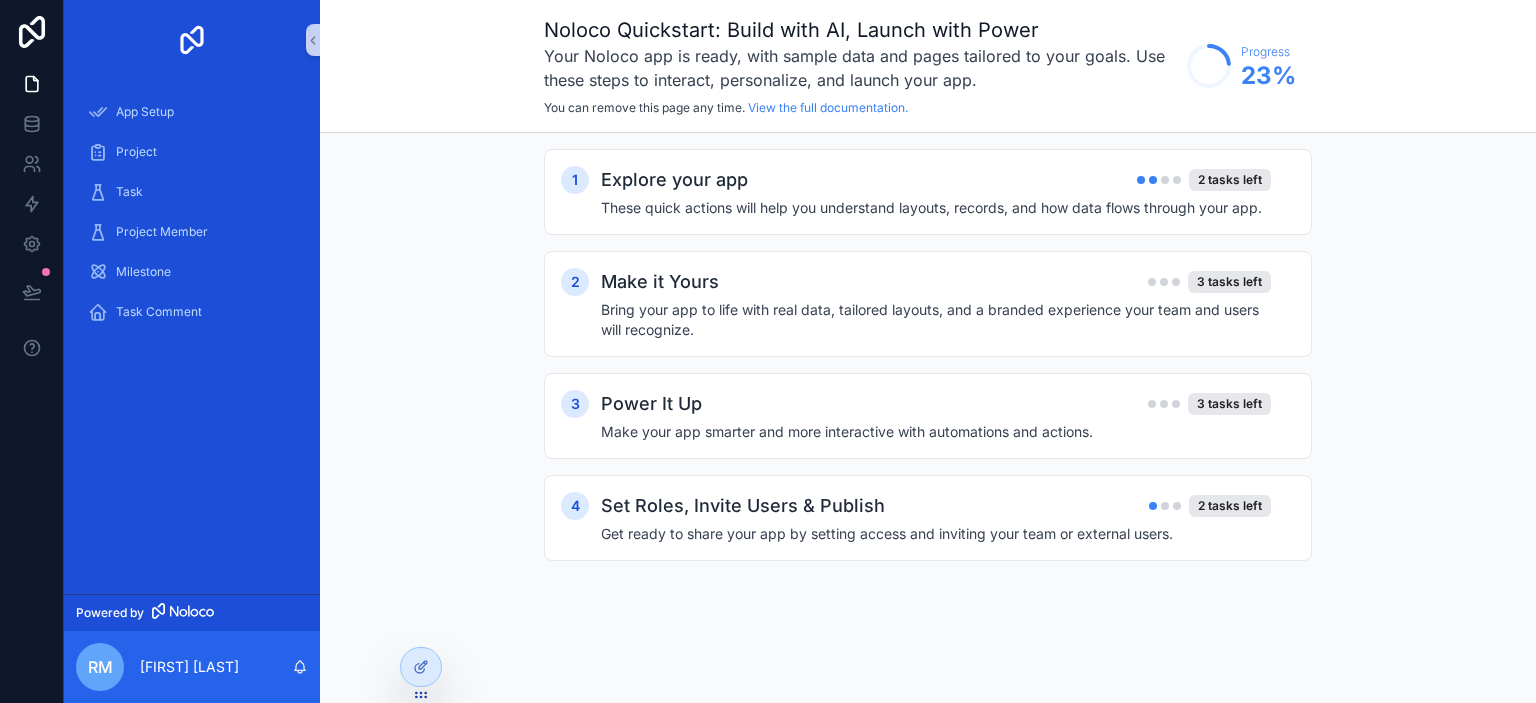 scroll, scrollTop: 0, scrollLeft: 0, axis: both 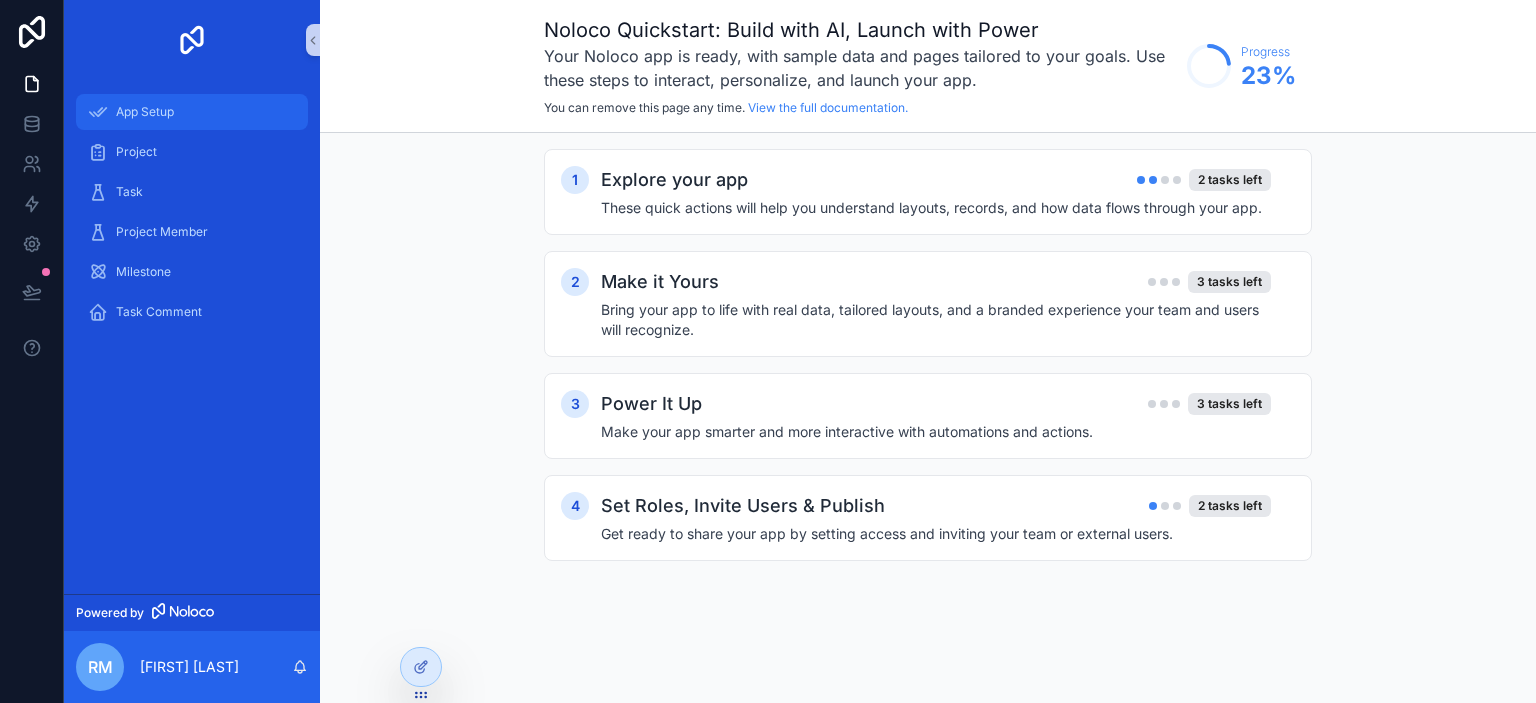 click on "App Setup" at bounding box center (145, 112) 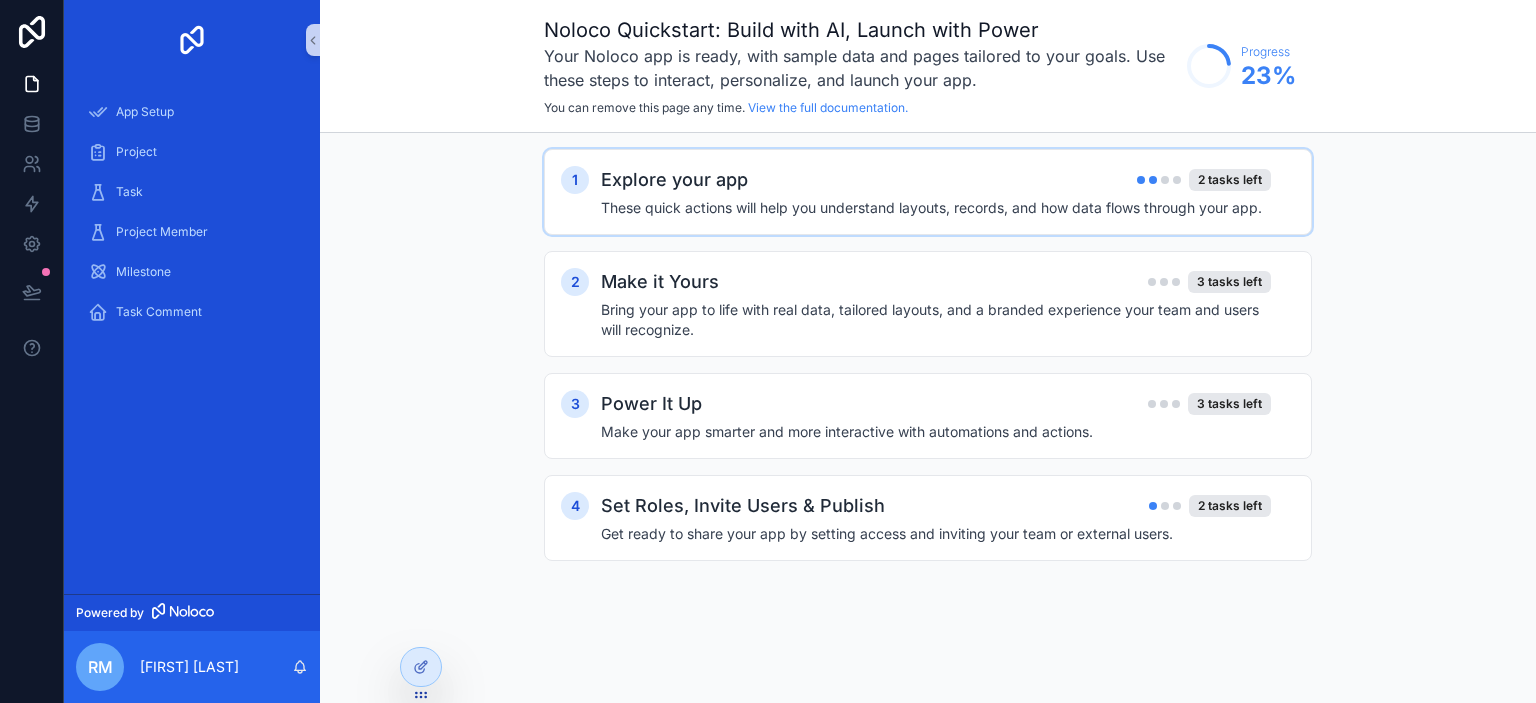 click on "2 tasks left" at bounding box center (1204, 180) 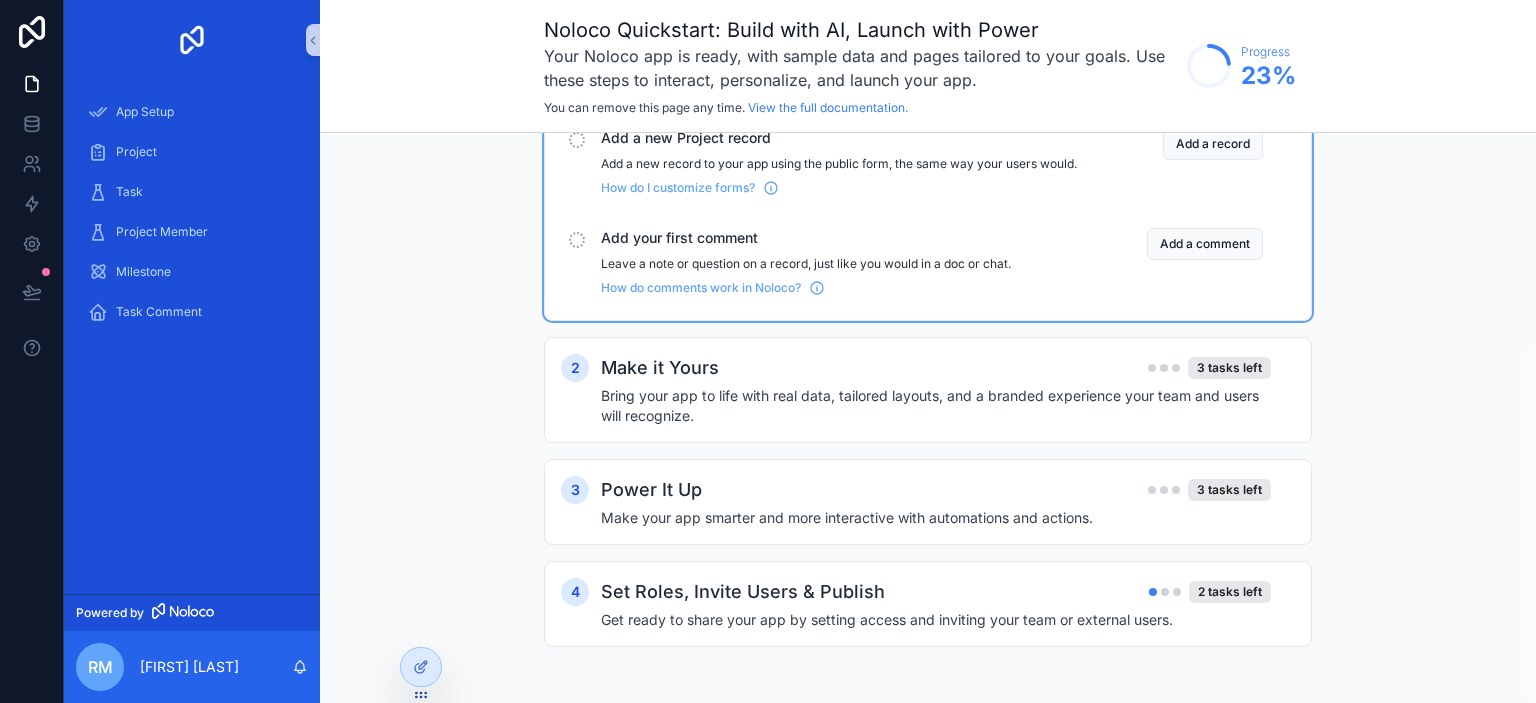 scroll, scrollTop: 336, scrollLeft: 0, axis: vertical 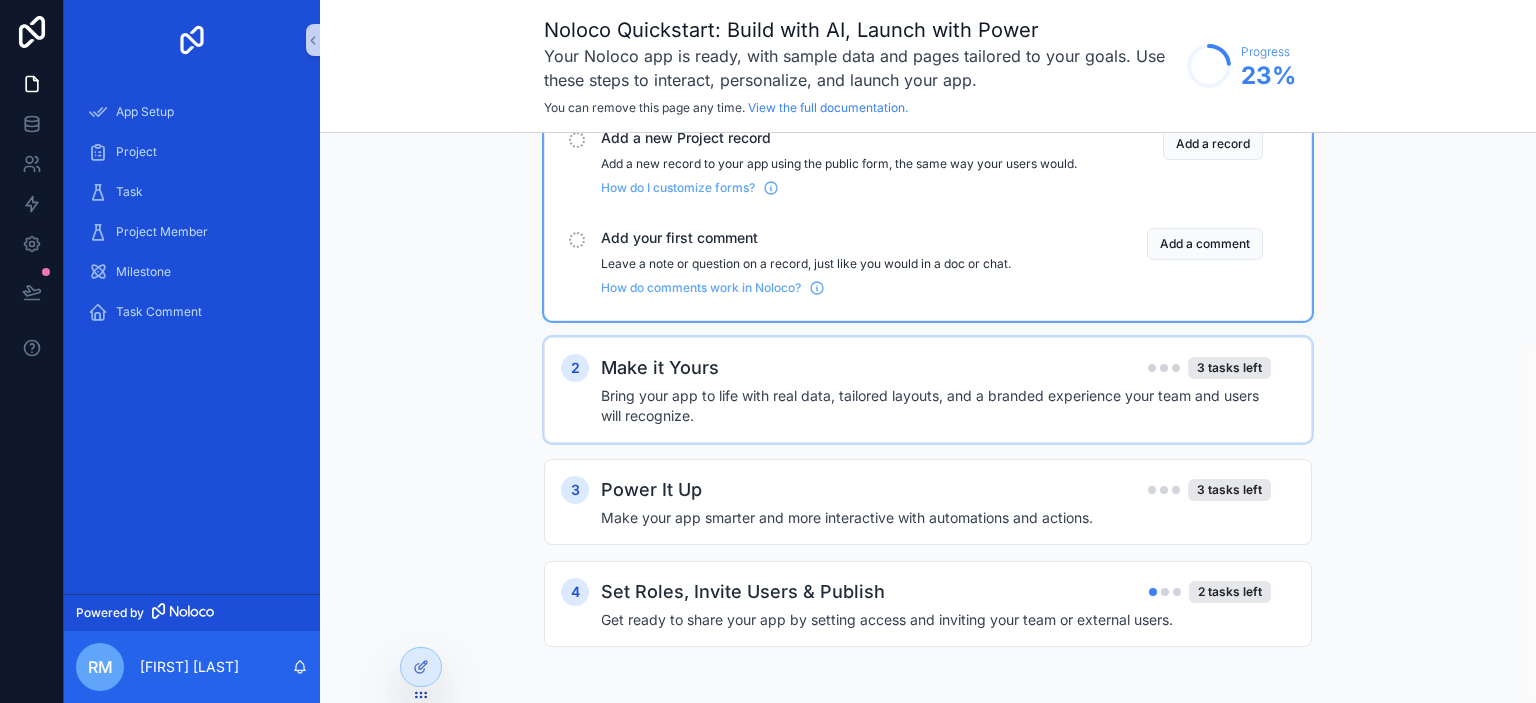 click on "Bring your app to life with real data, tailored layouts, and a branded experience your team and users will recognize." at bounding box center (936, 406) 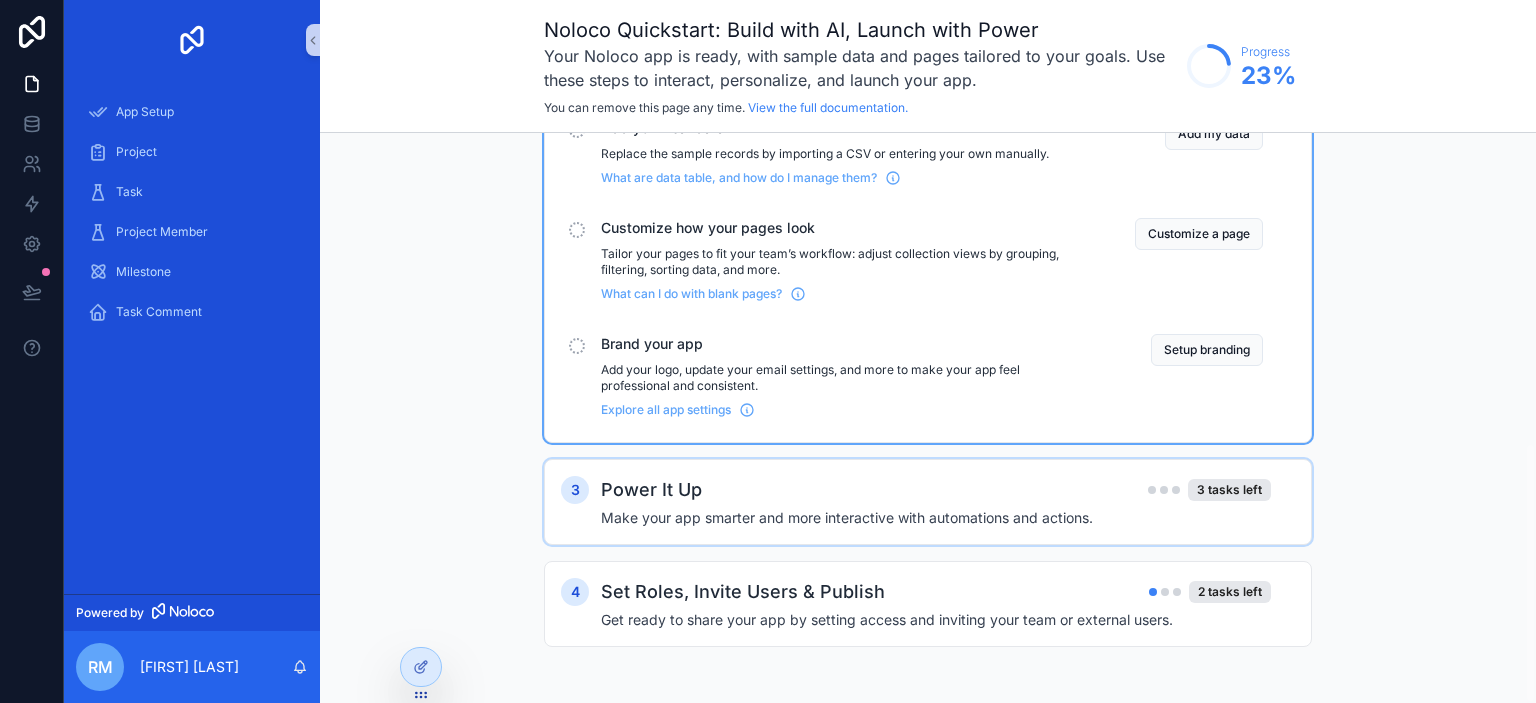 click on "Power It Up 3 tasks left" at bounding box center (936, 490) 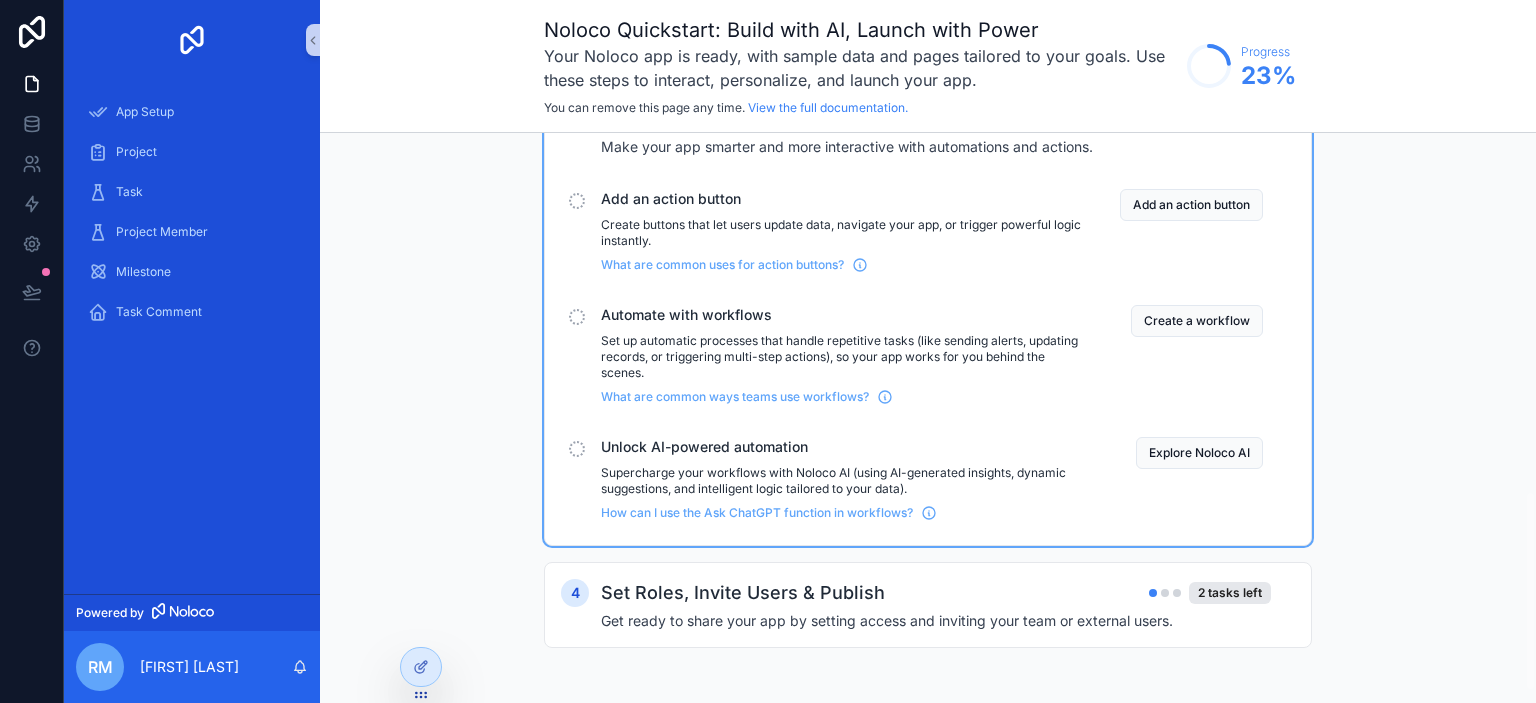 scroll, scrollTop: 1048, scrollLeft: 0, axis: vertical 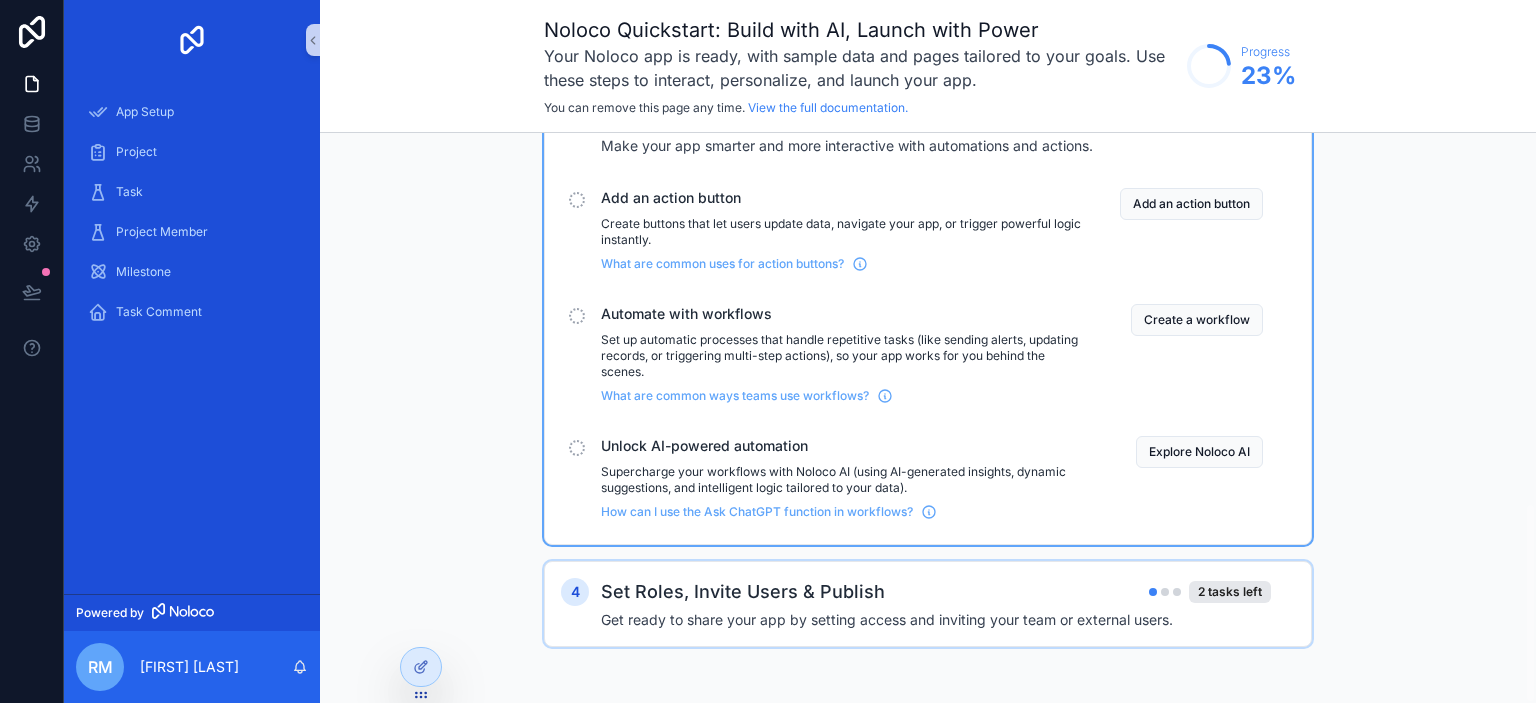 click on "4 Set Roles, Invite Users & Publish 2 tasks left Get ready to share your app by setting access and inviting your team or external users." at bounding box center (928, 604) 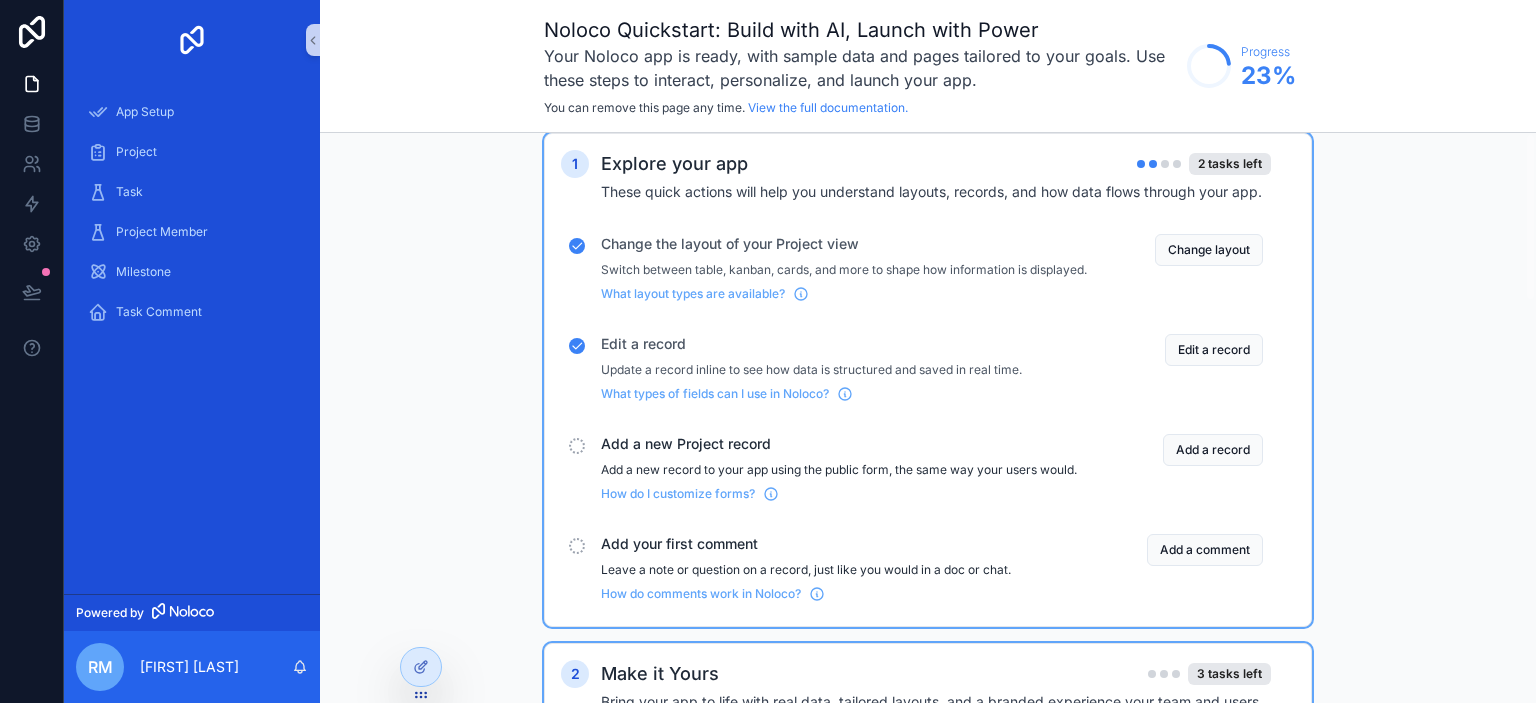 scroll, scrollTop: 0, scrollLeft: 0, axis: both 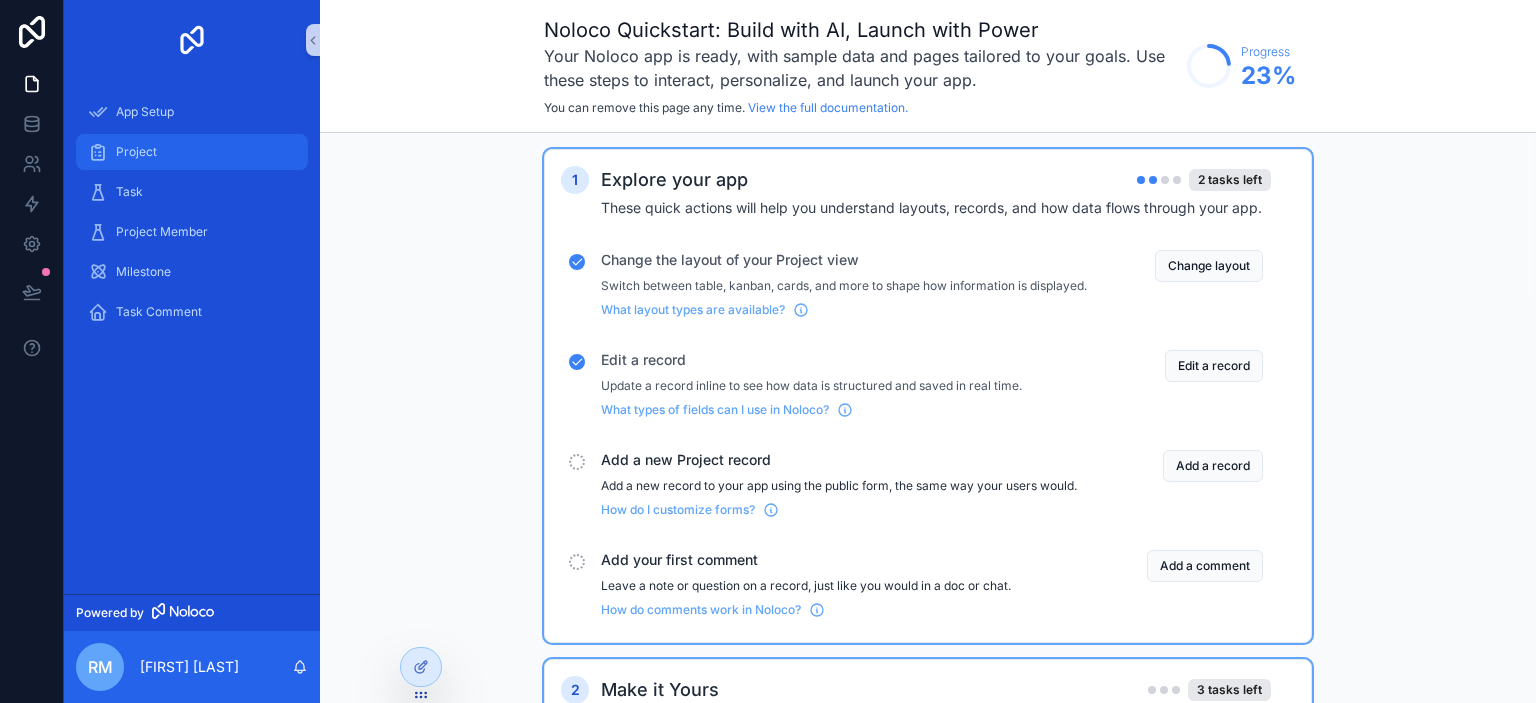 click on "Project" at bounding box center [192, 152] 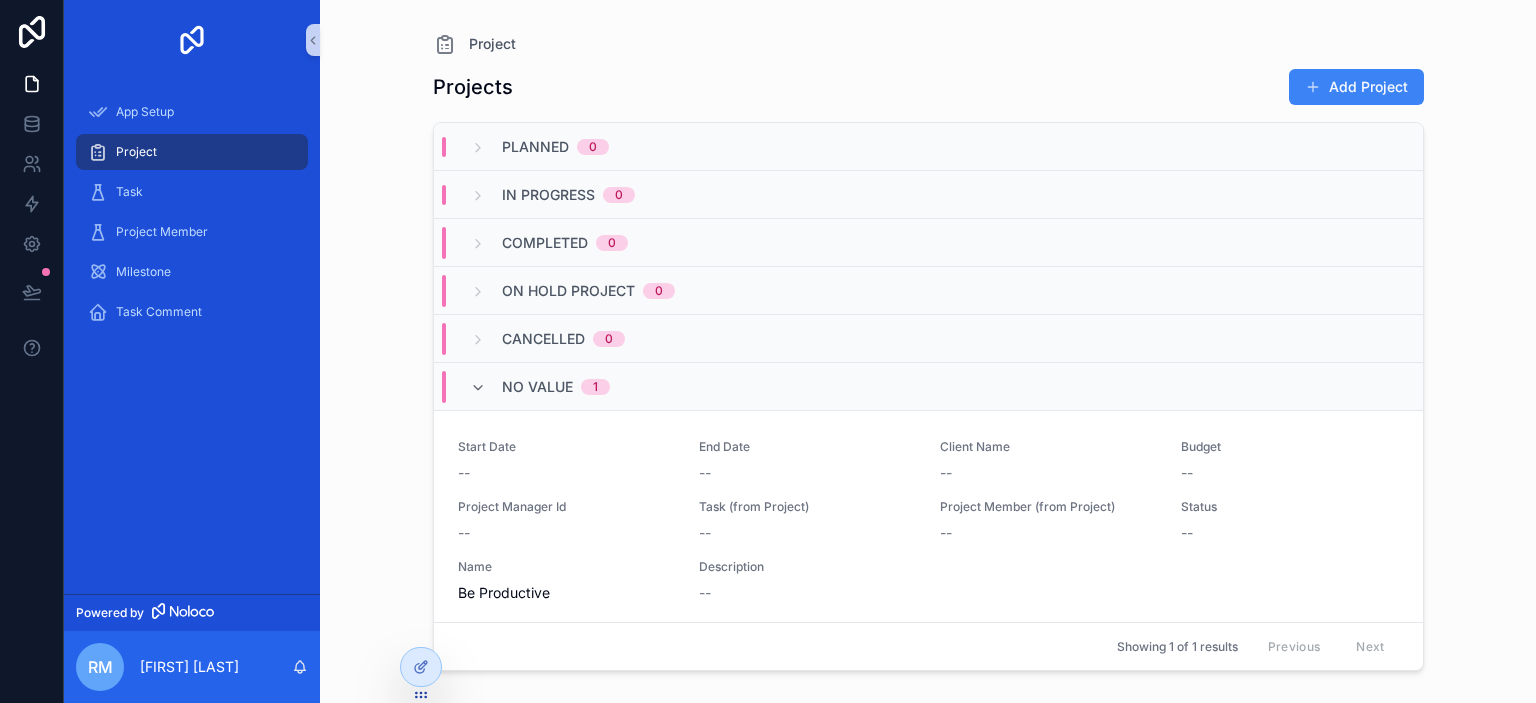 scroll, scrollTop: 0, scrollLeft: 0, axis: both 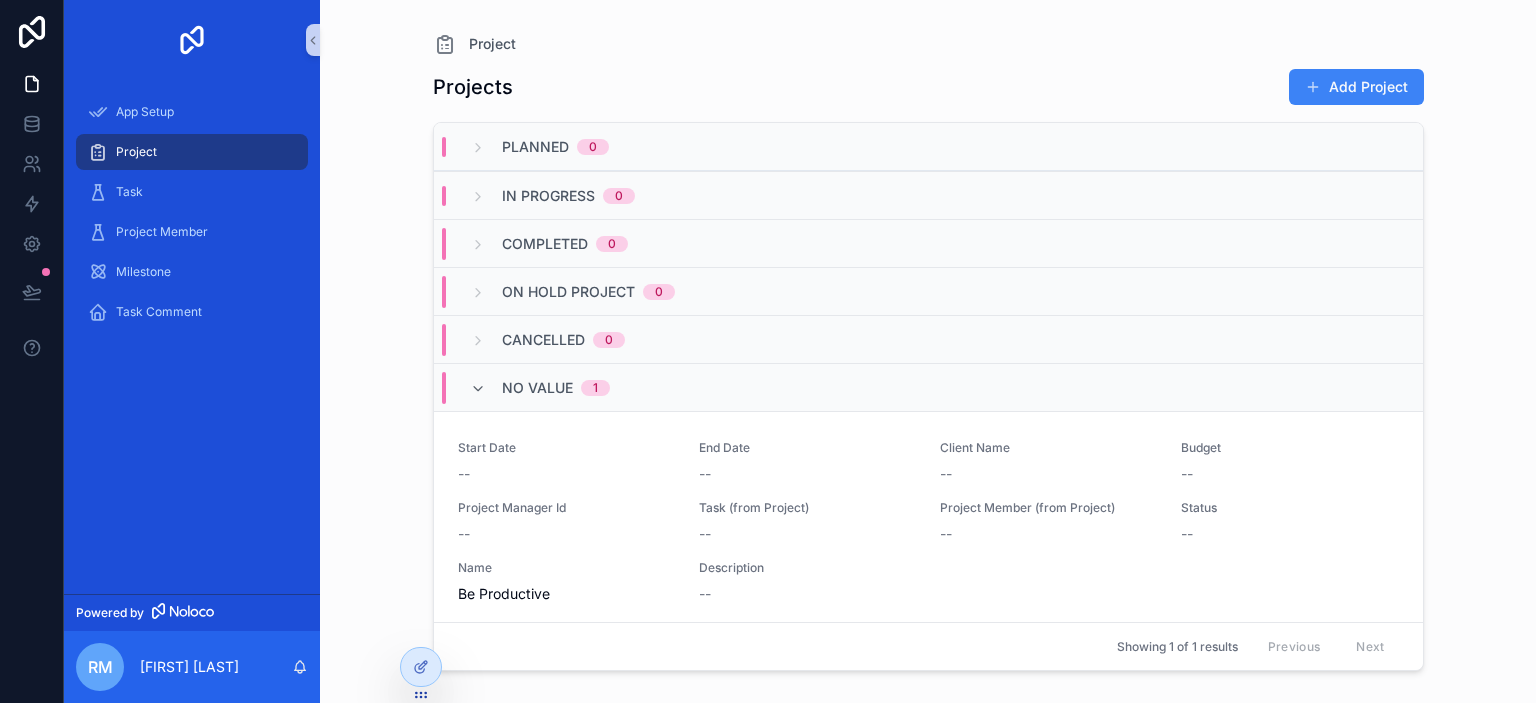 click on "Cancelled 0" at bounding box center [928, 339] 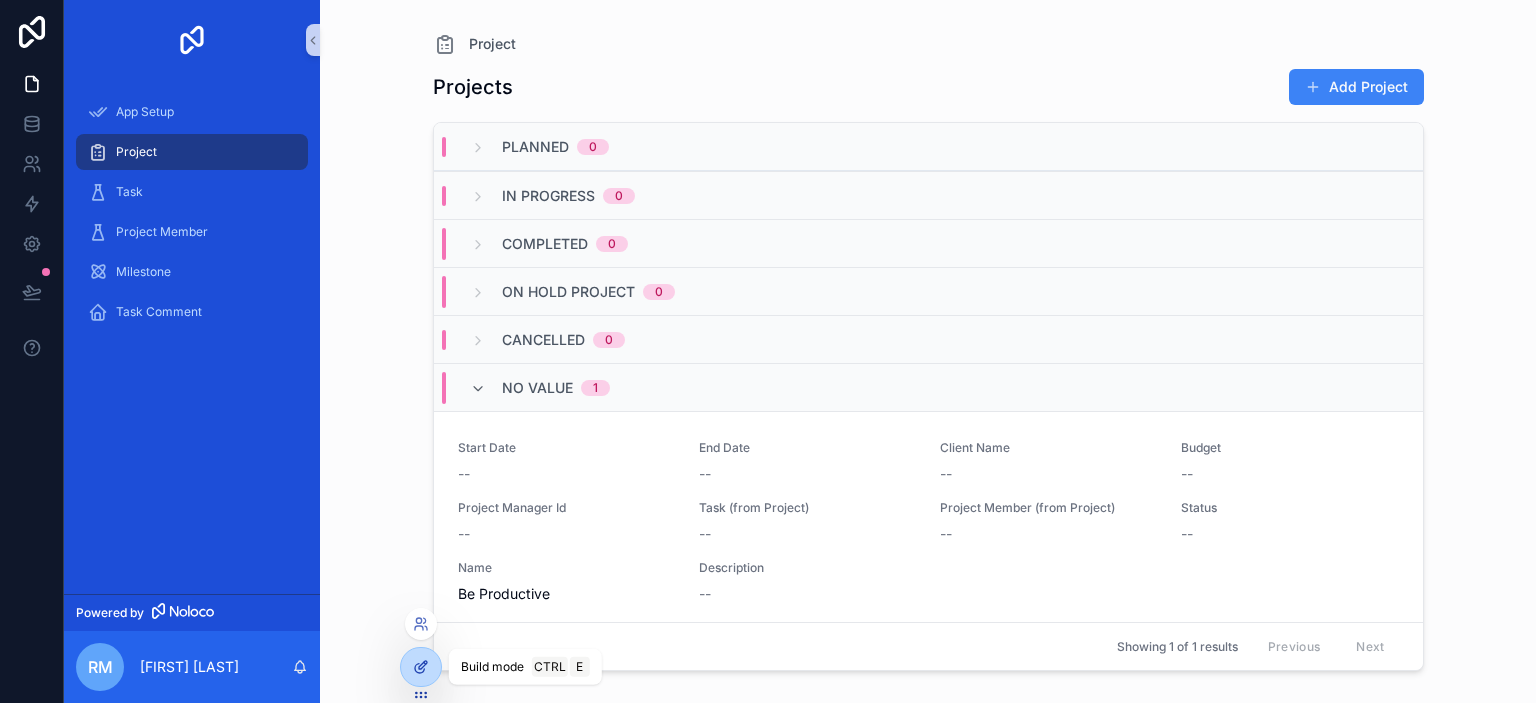 click at bounding box center [421, 667] 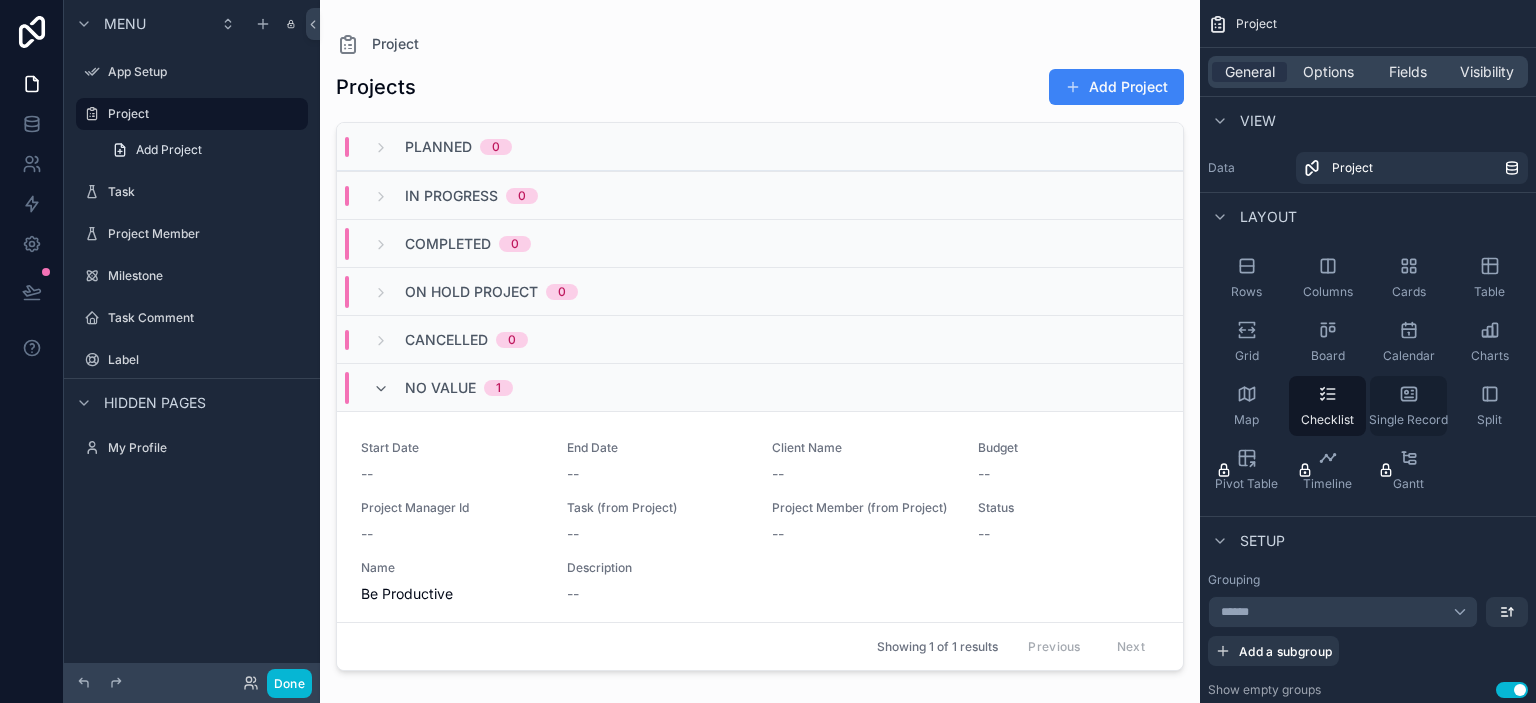 click 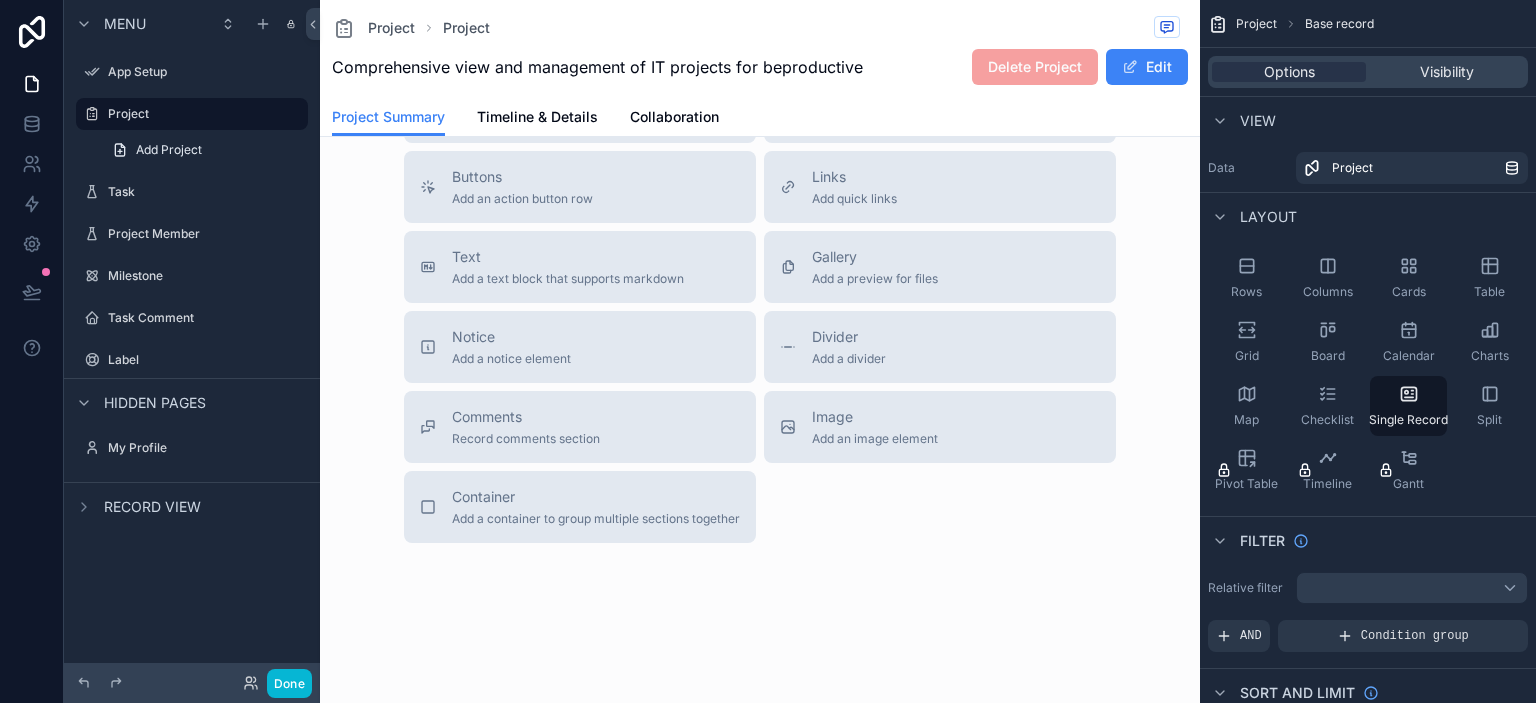 scroll, scrollTop: 1119, scrollLeft: 0, axis: vertical 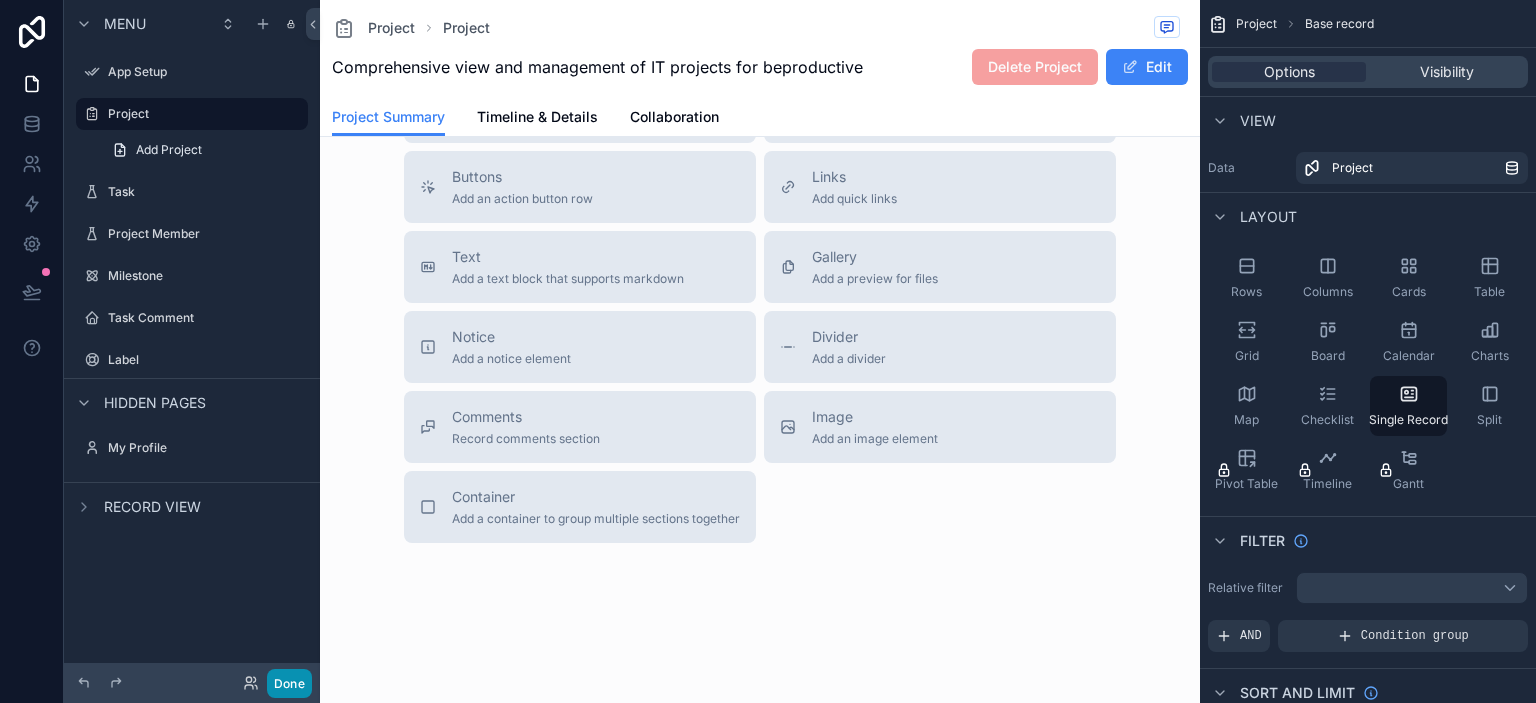 click on "Done" at bounding box center [289, 683] 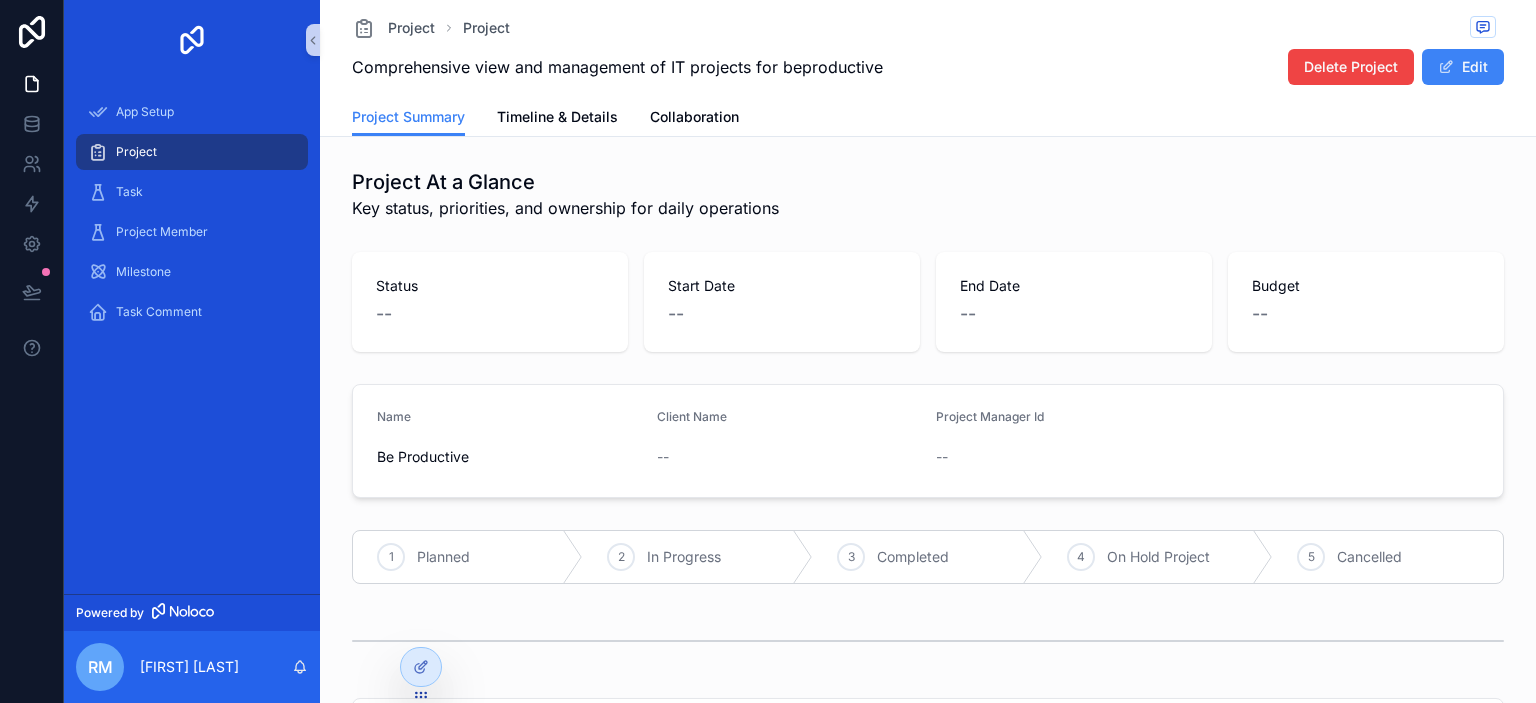 scroll, scrollTop: 0, scrollLeft: 0, axis: both 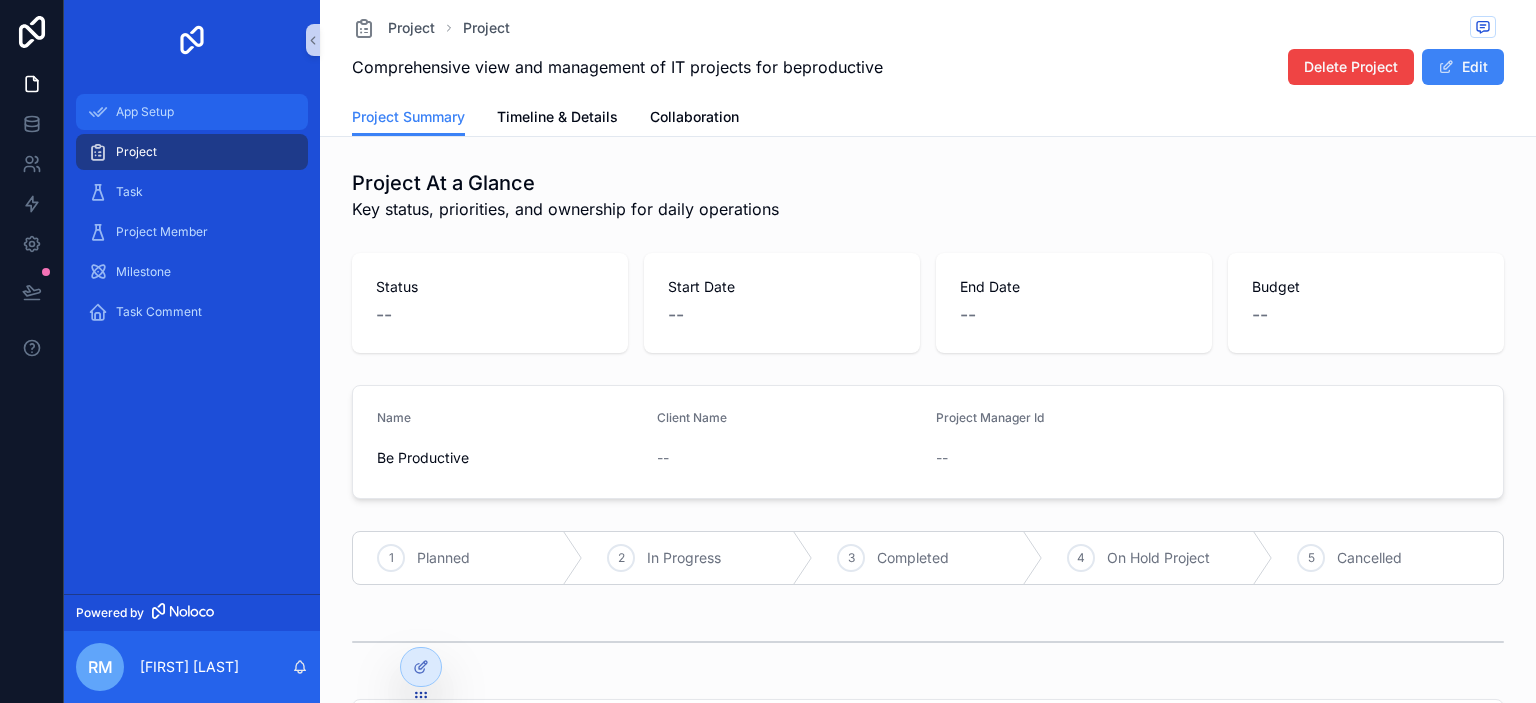click on "App Setup" at bounding box center [192, 112] 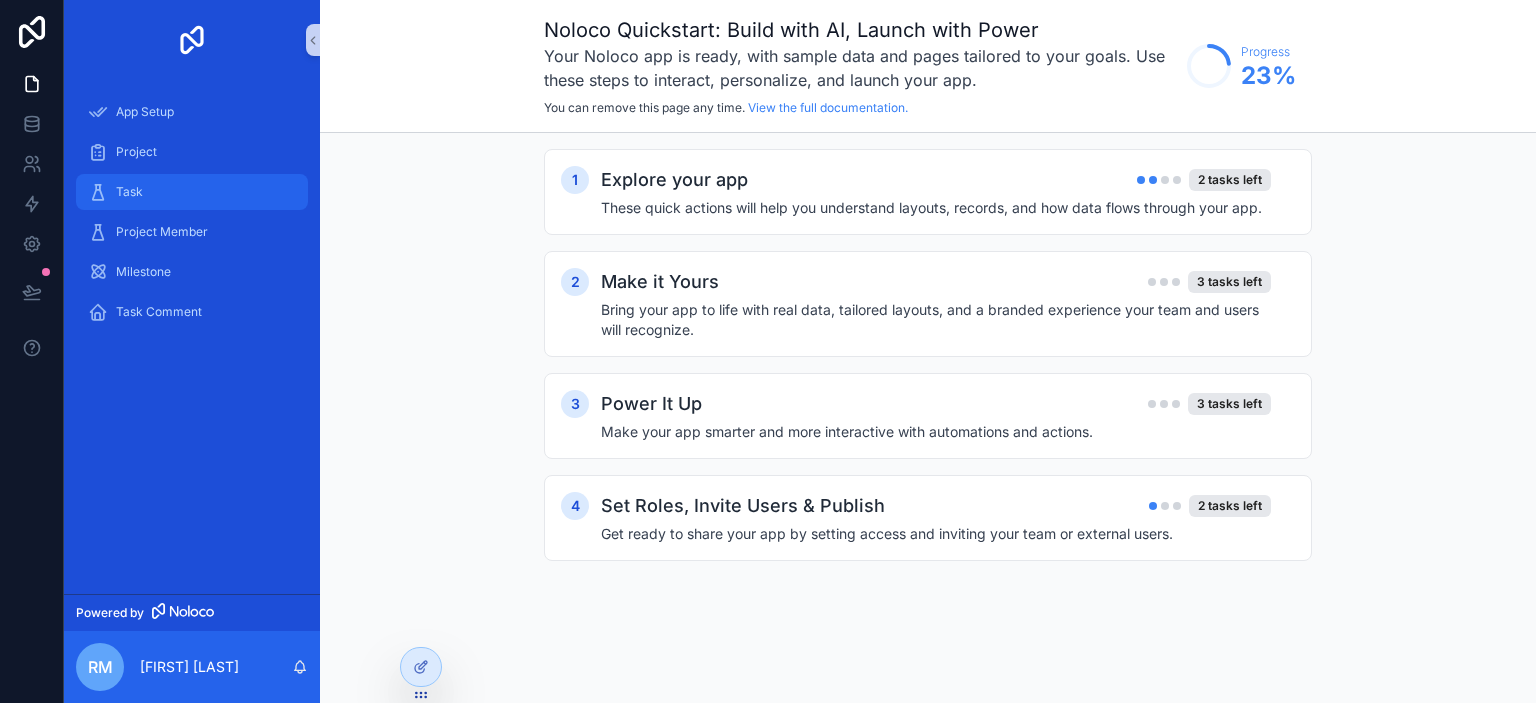 click on "Task" at bounding box center [192, 192] 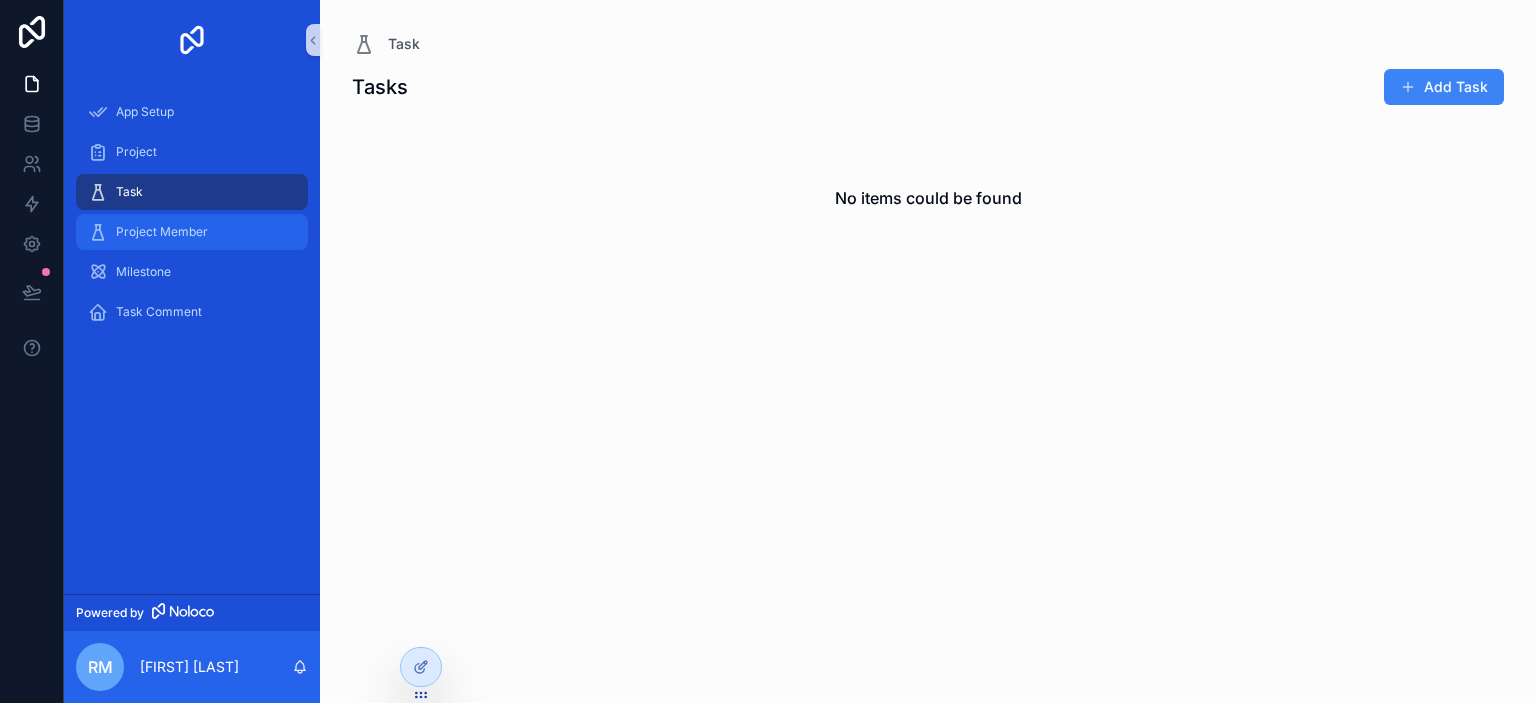 click on "Project Member" at bounding box center [162, 232] 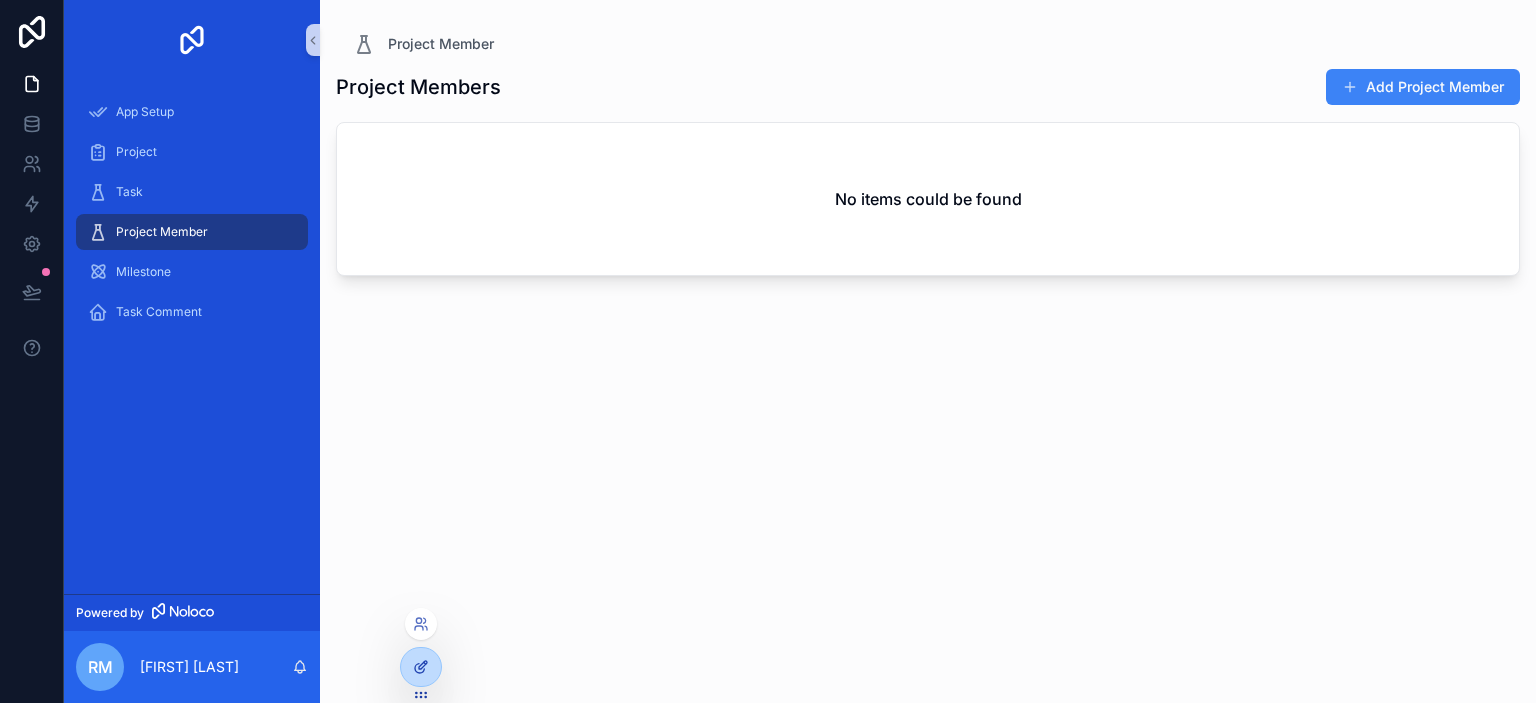 click at bounding box center (421, 667) 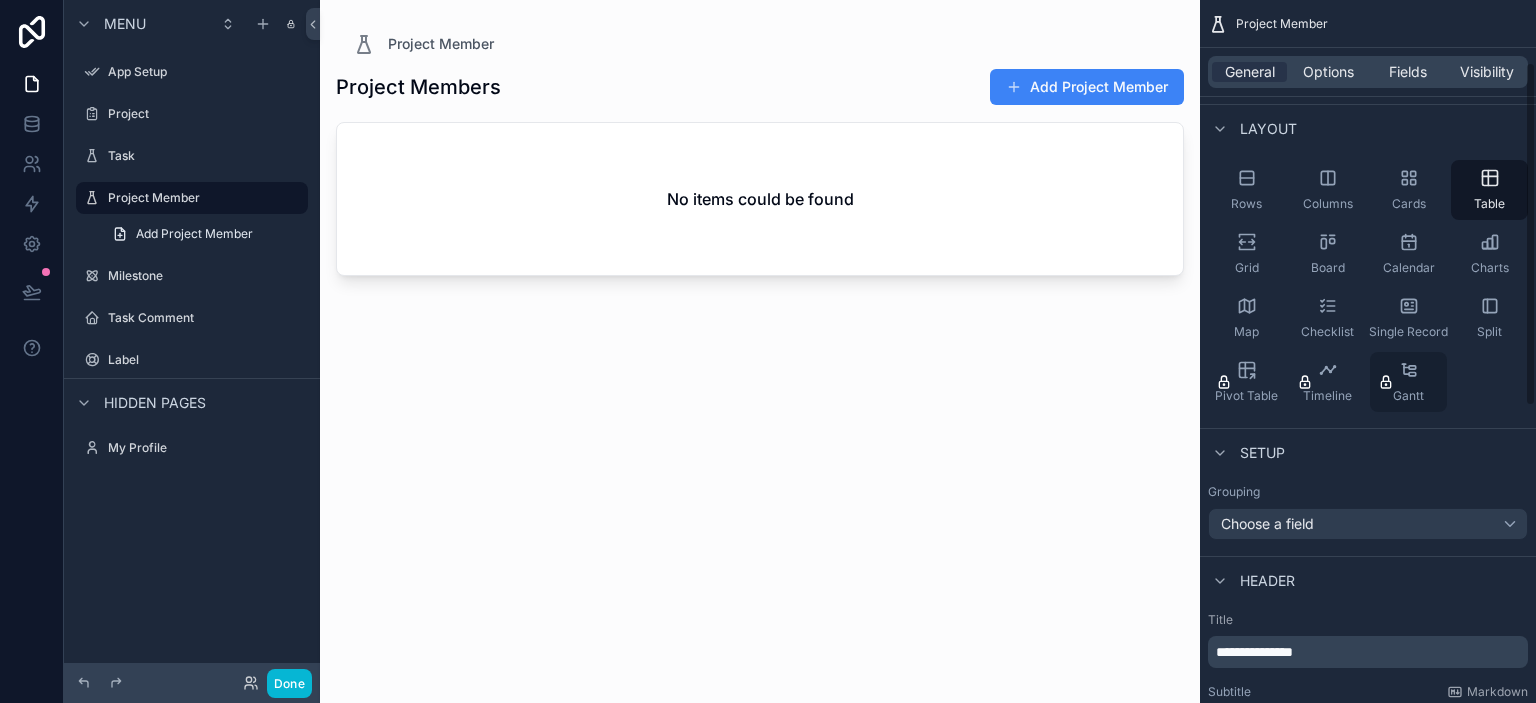 scroll, scrollTop: 0, scrollLeft: 0, axis: both 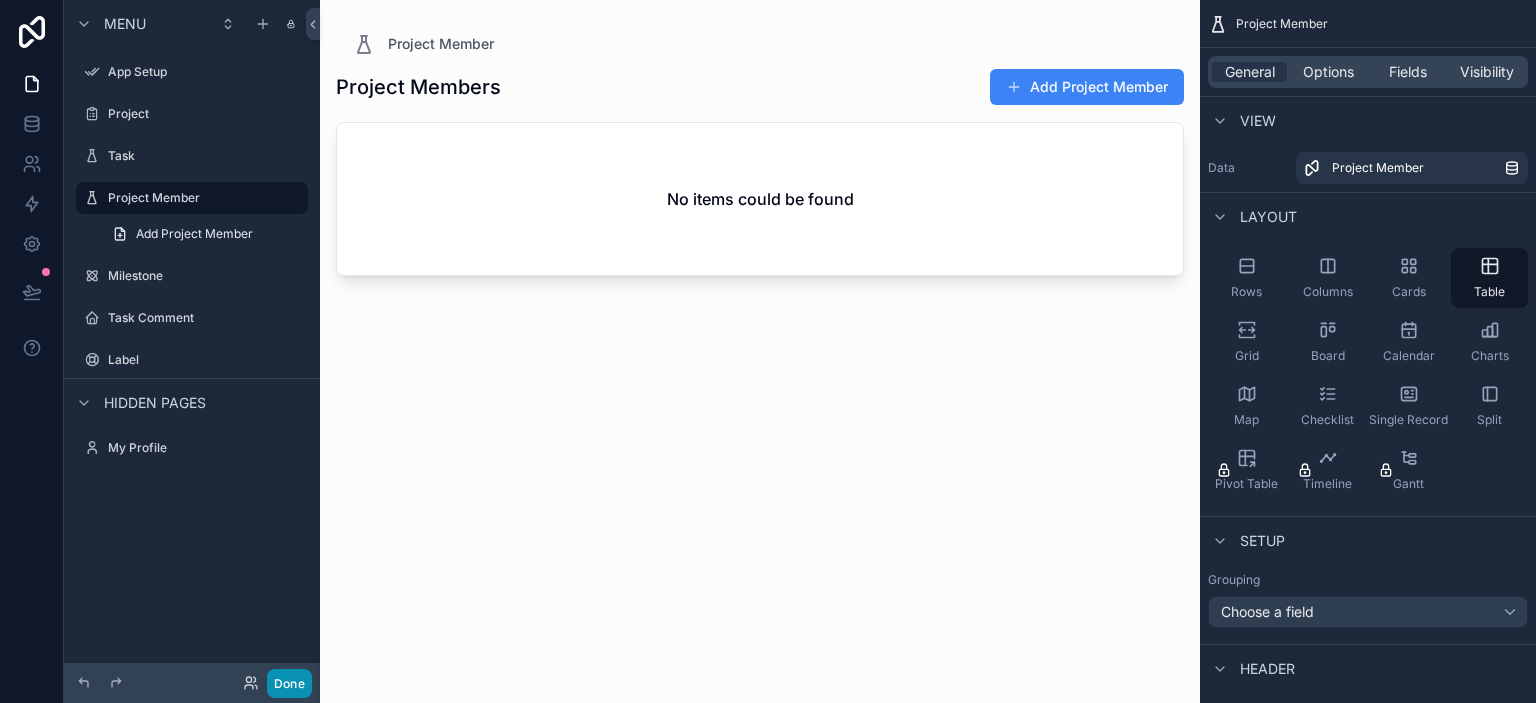 click on "Done" at bounding box center (289, 683) 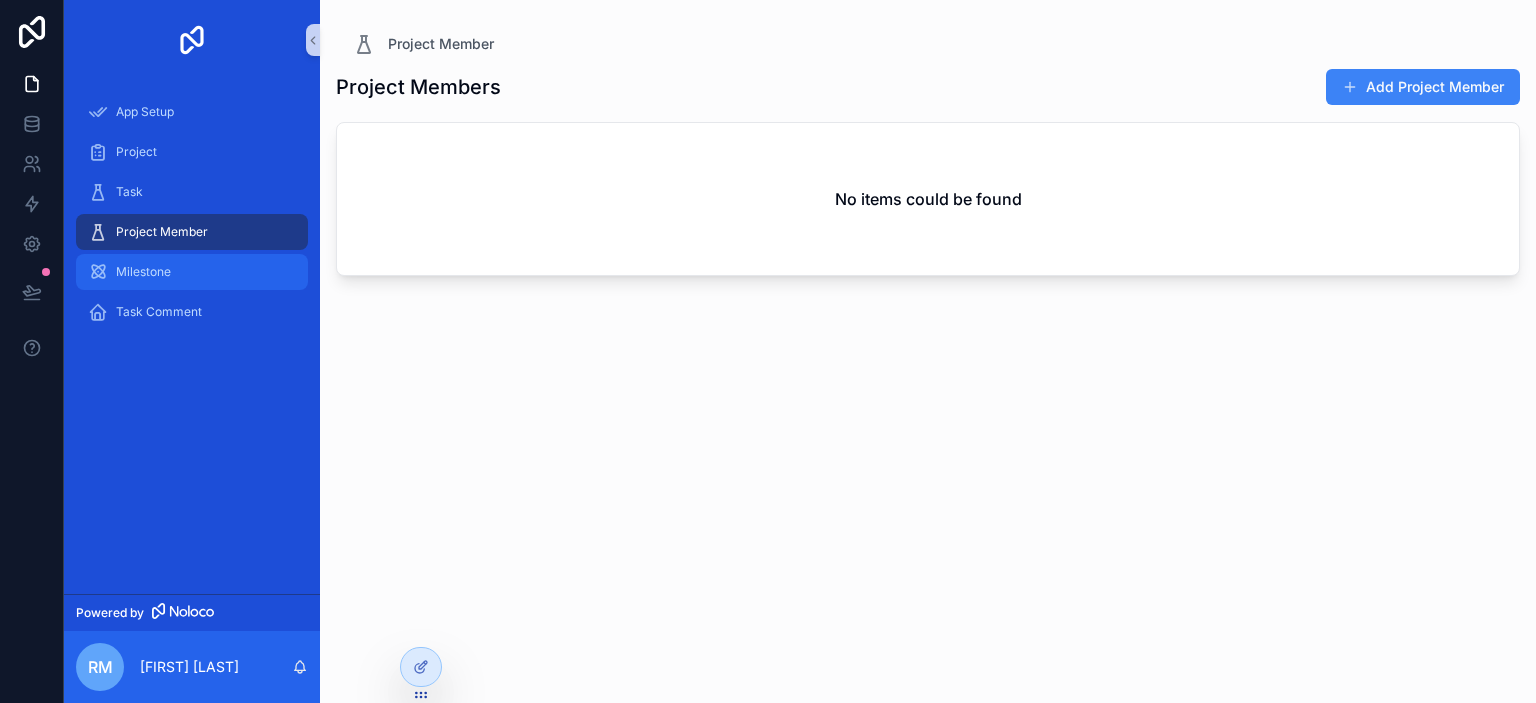 click on "Milestone" at bounding box center (143, 272) 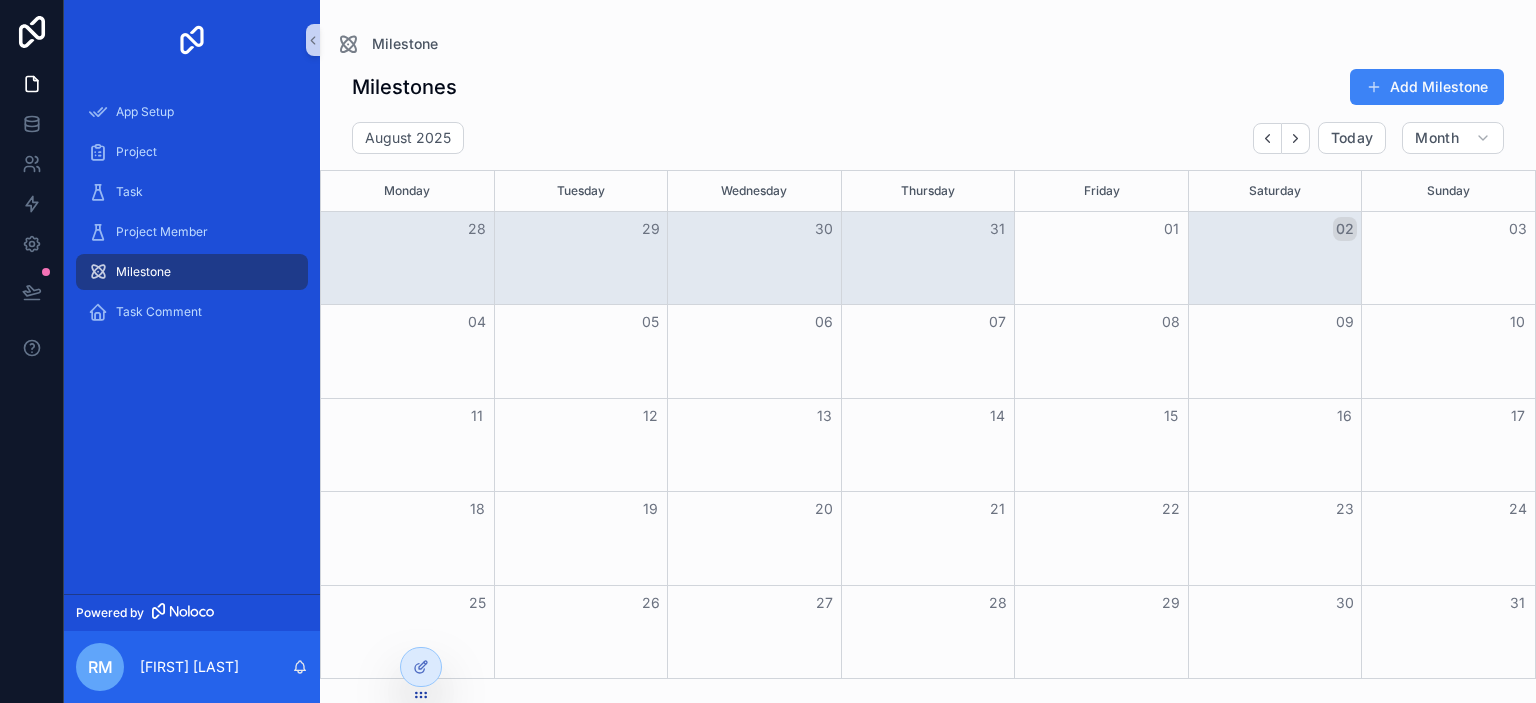 click at bounding box center [754, 258] 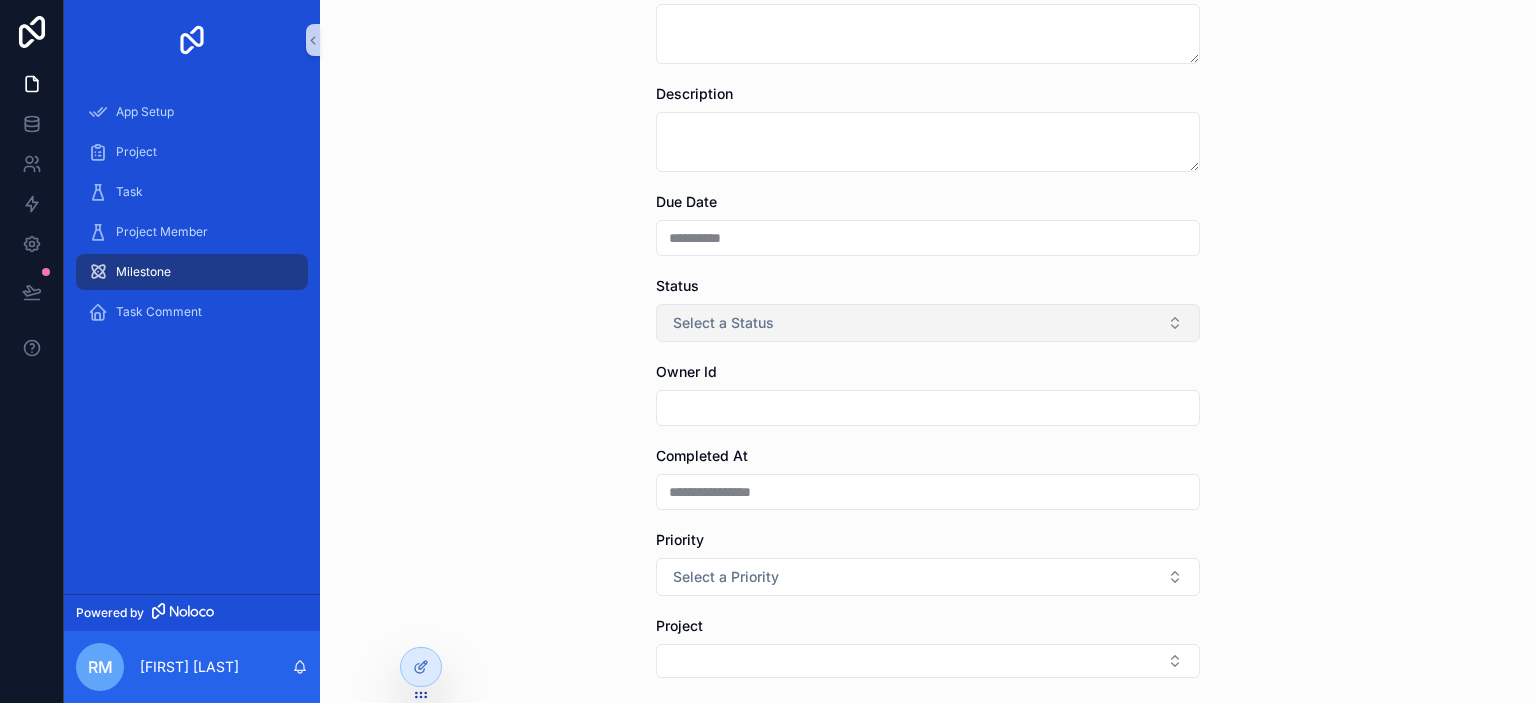 scroll, scrollTop: 0, scrollLeft: 0, axis: both 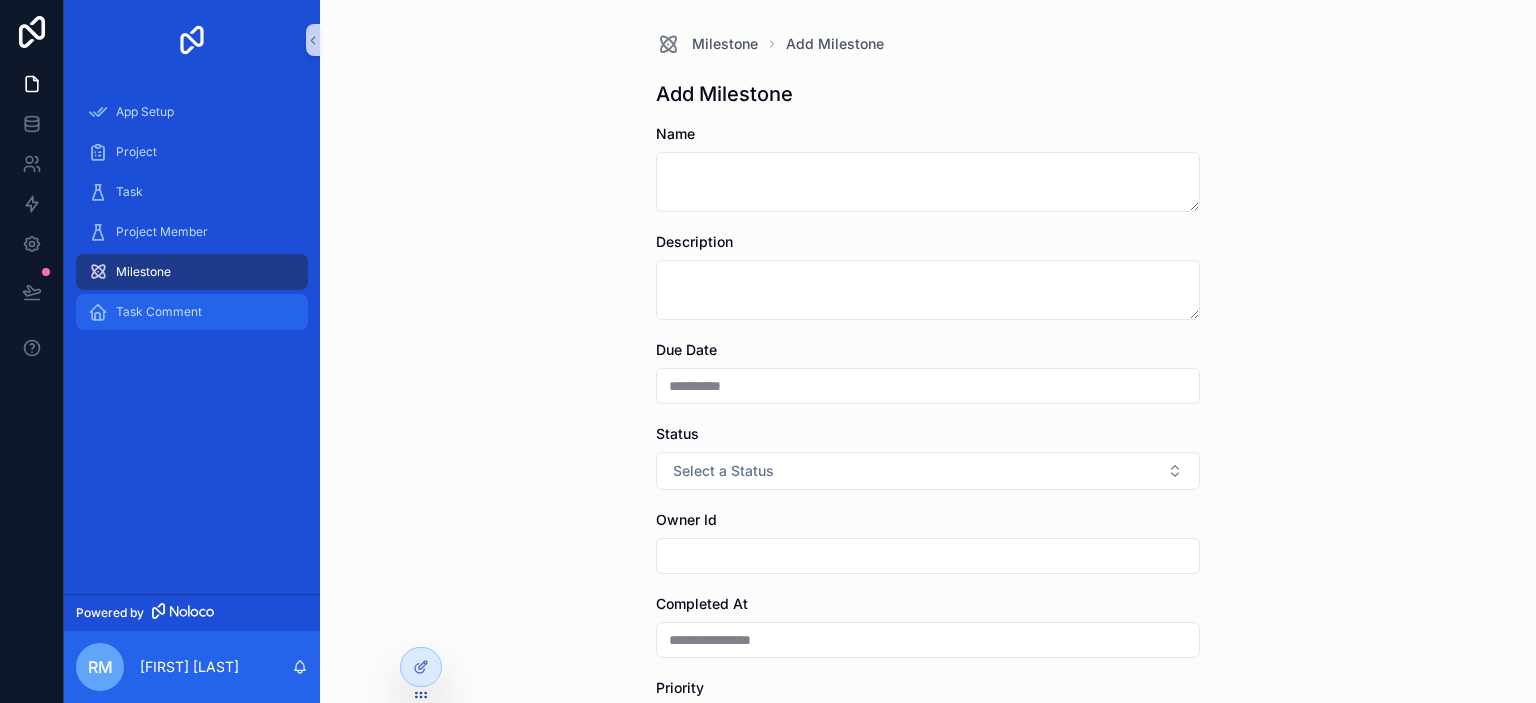 click on "Task Comment" at bounding box center [159, 312] 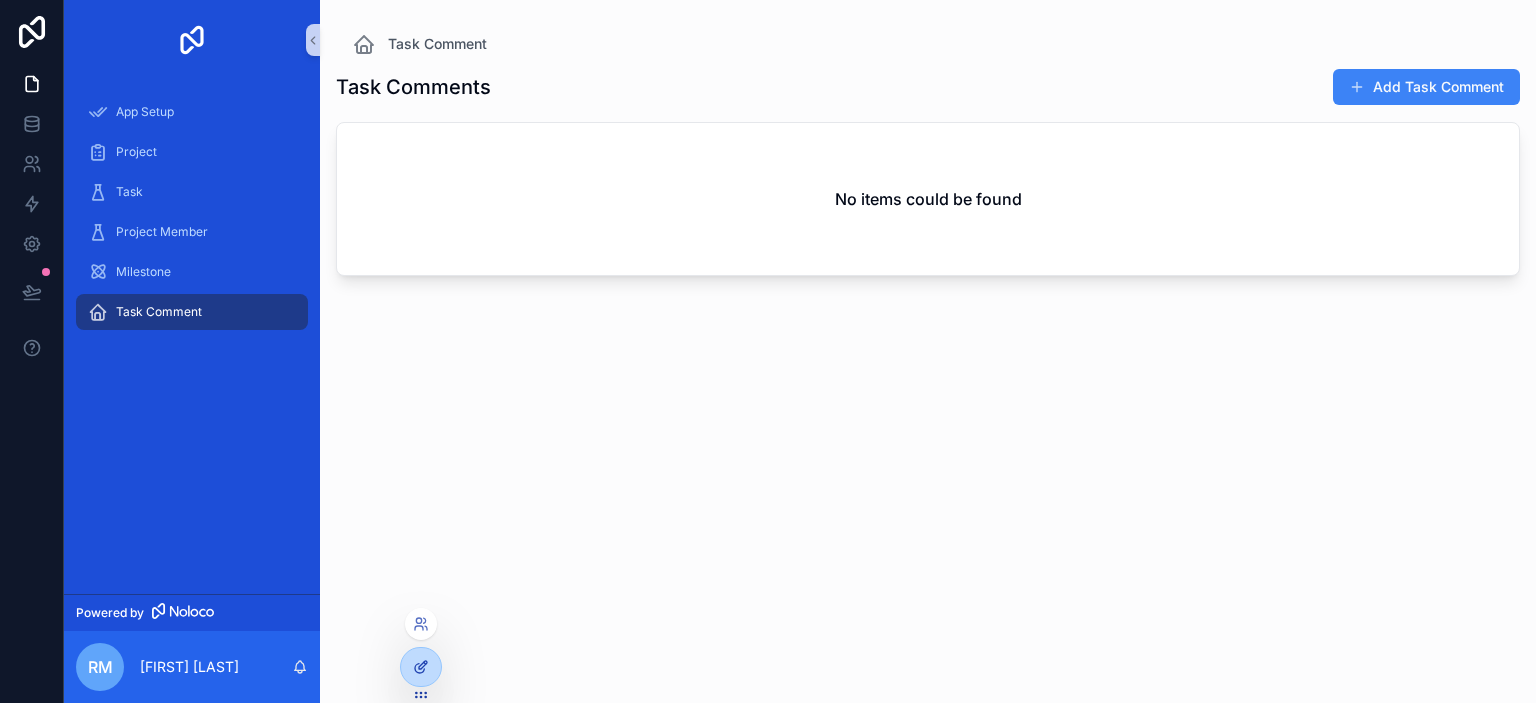 click 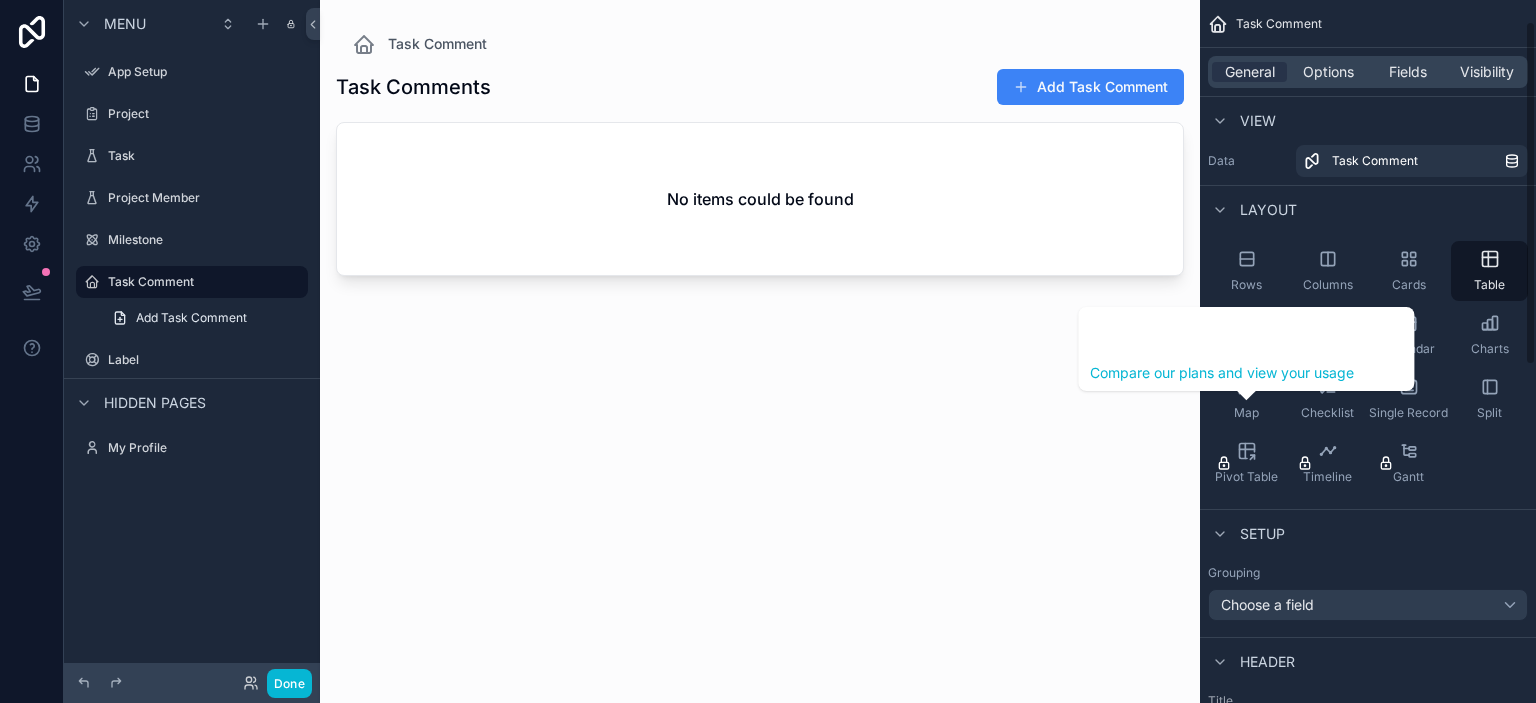 scroll, scrollTop: 0, scrollLeft: 0, axis: both 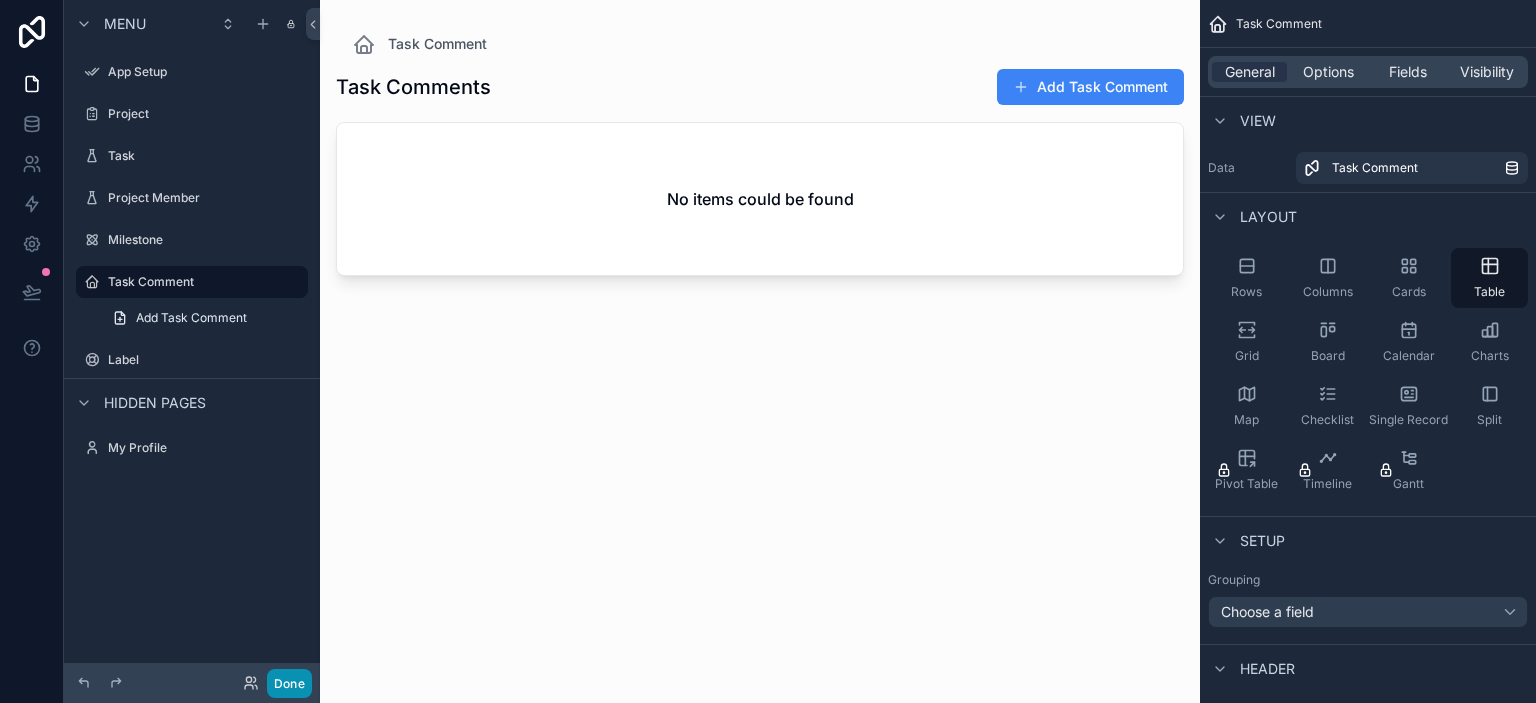 click on "Done" at bounding box center [289, 683] 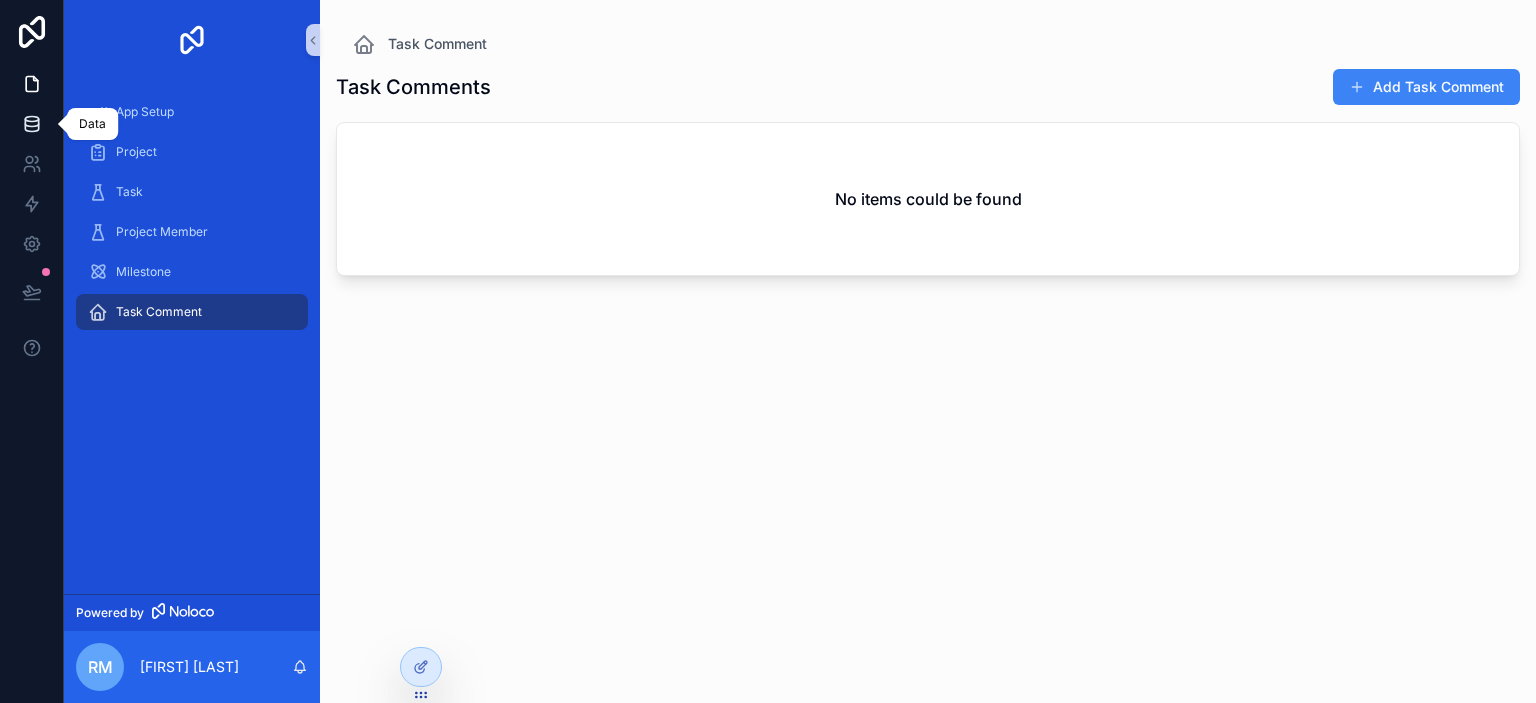 click 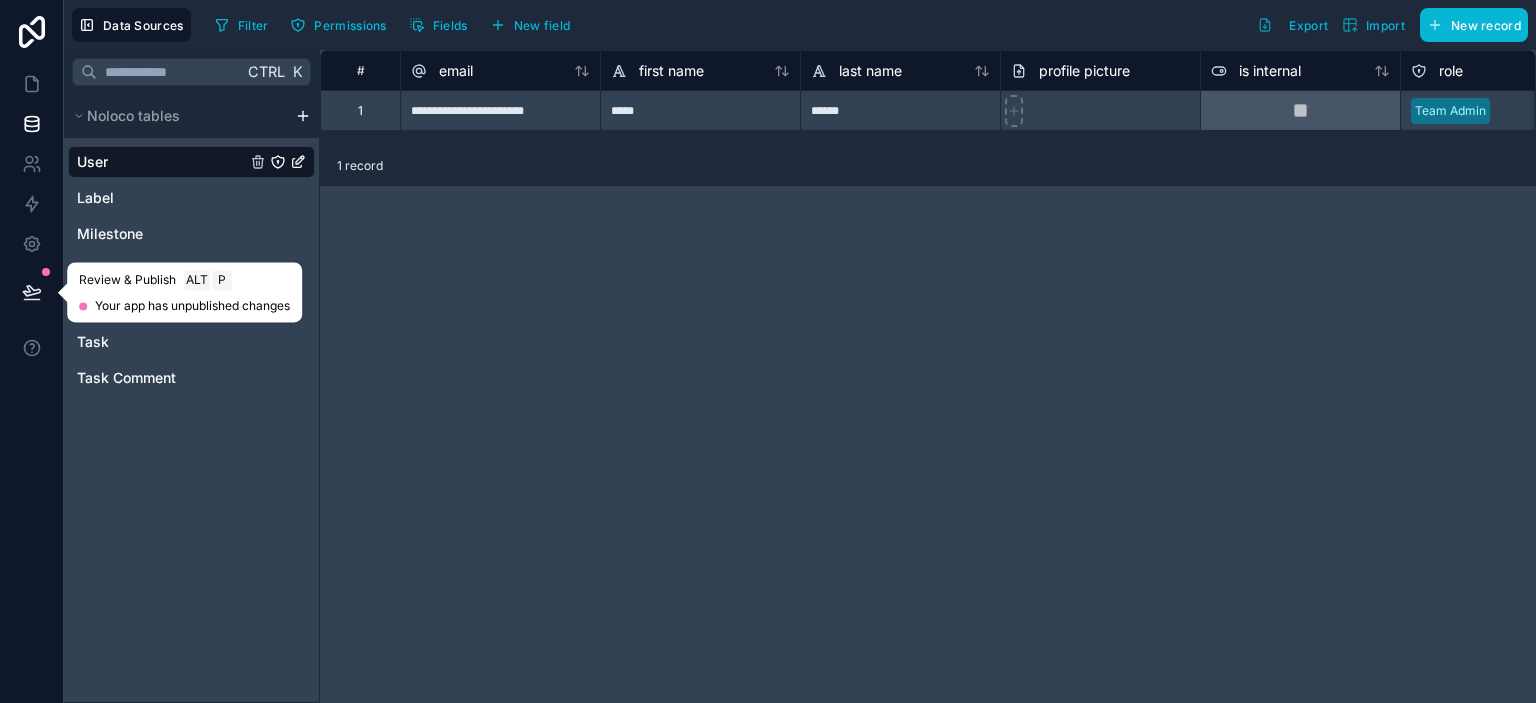 click 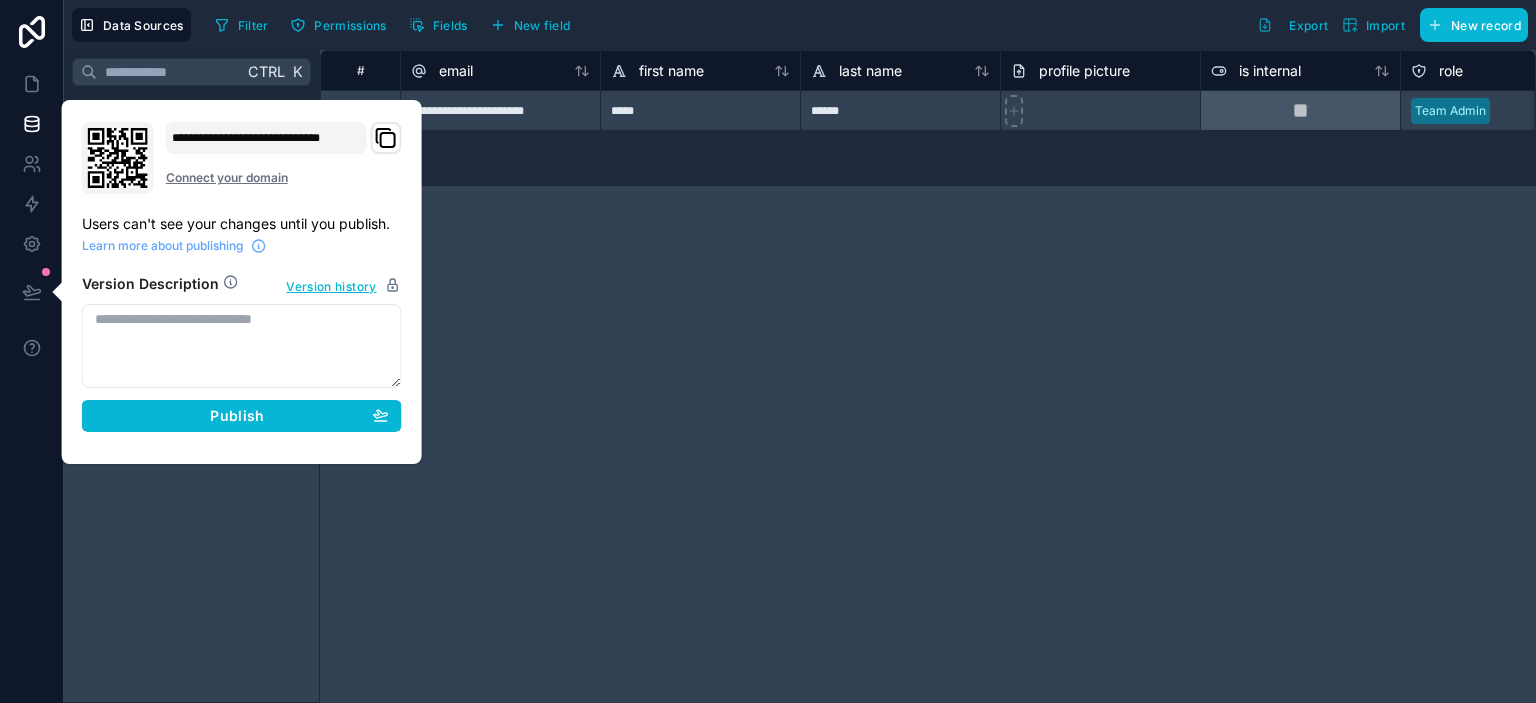 click at bounding box center [242, 346] 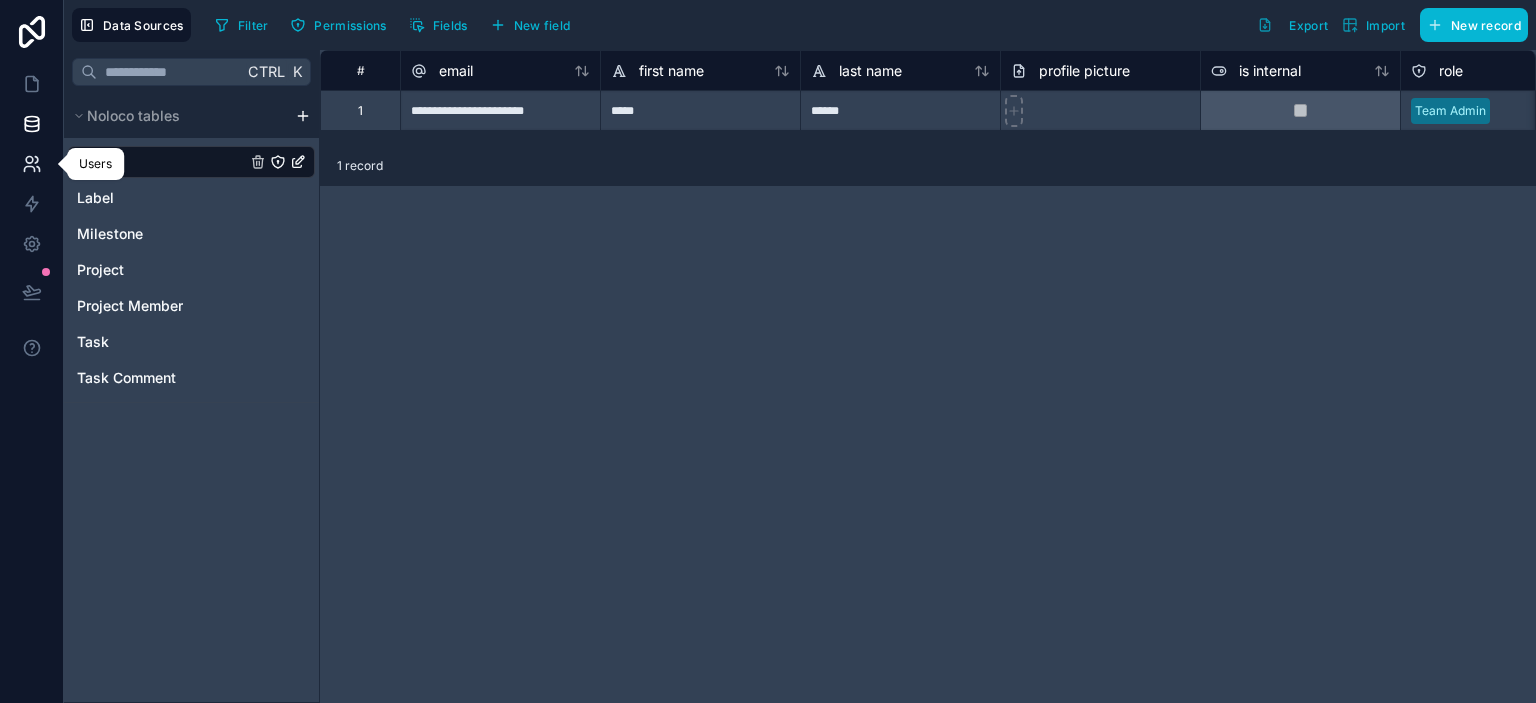 click 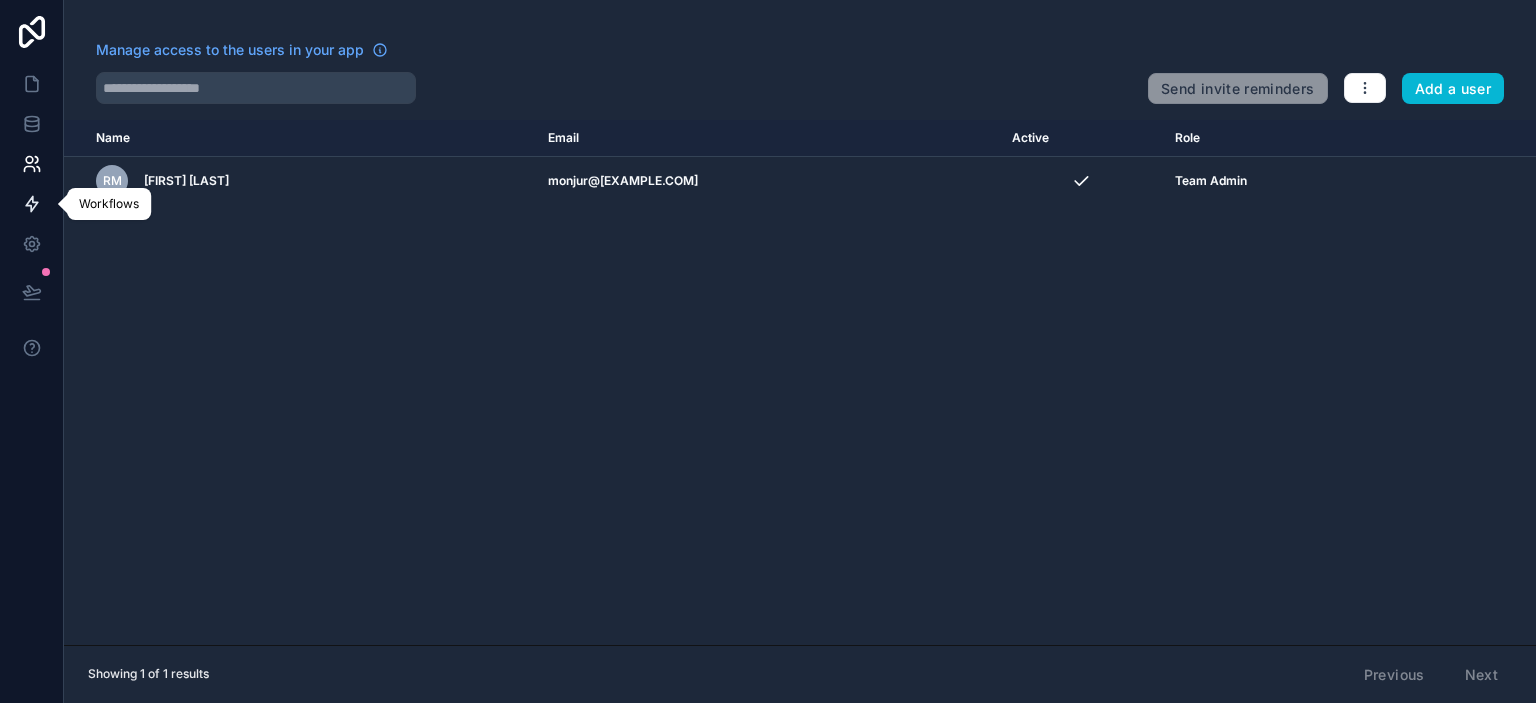 click 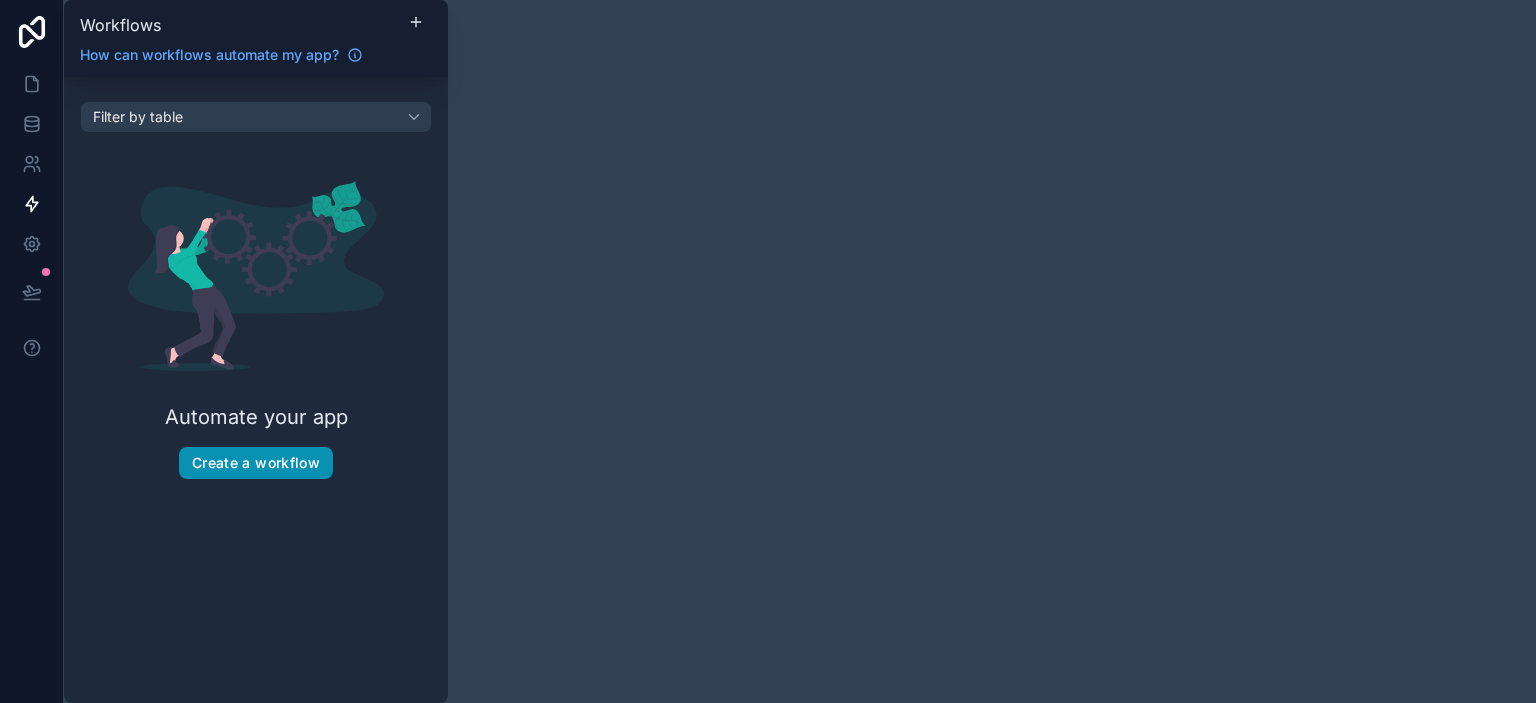 click on "Create a workflow" at bounding box center (256, 463) 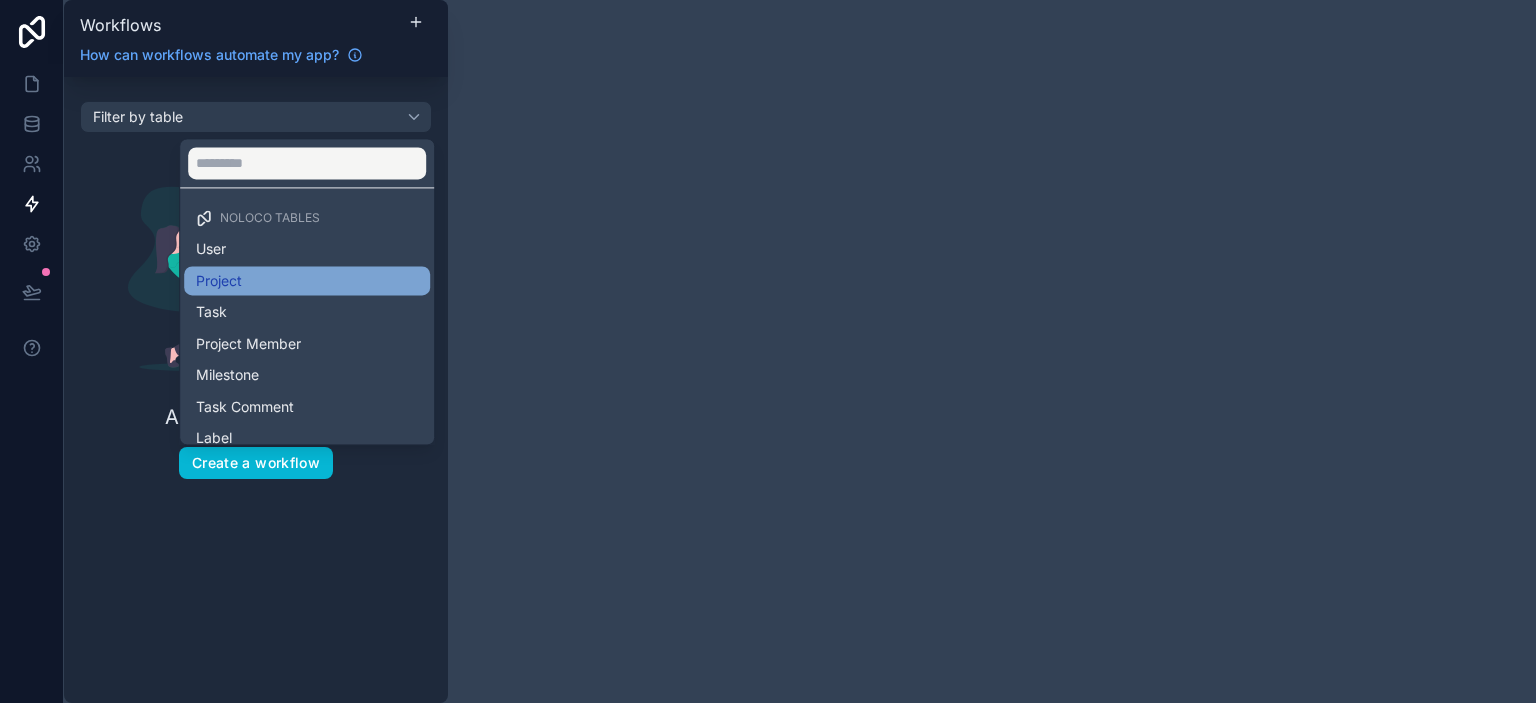click on "Project" at bounding box center (219, 281) 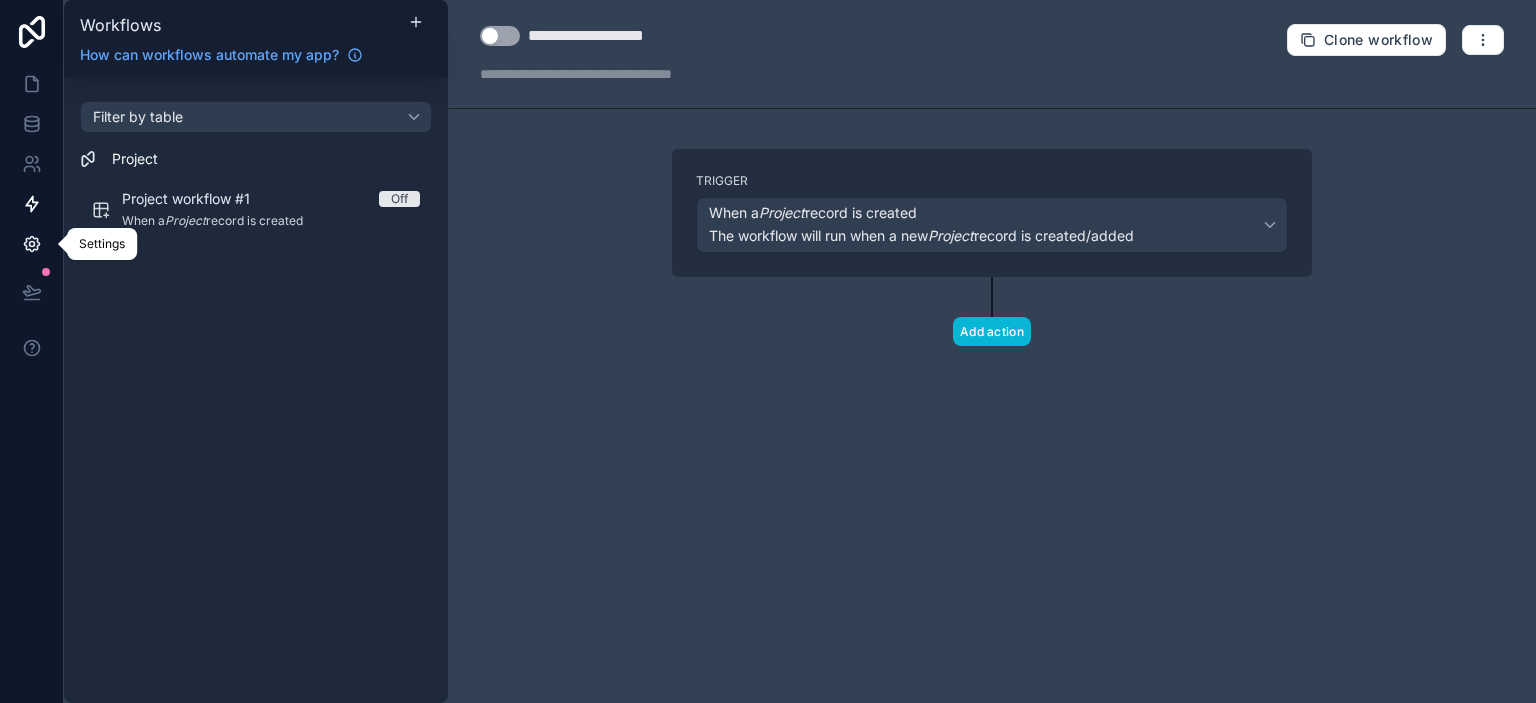 click 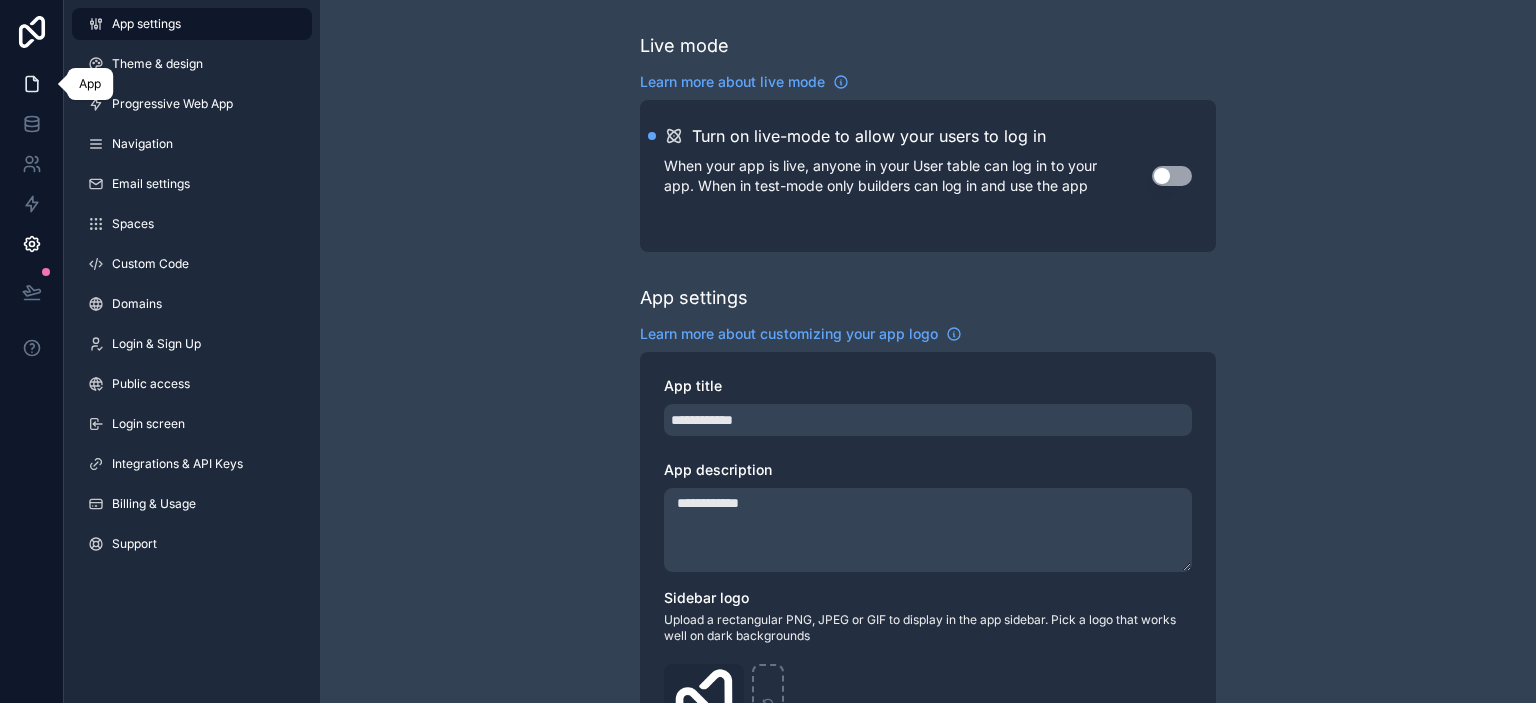 click at bounding box center (31, 84) 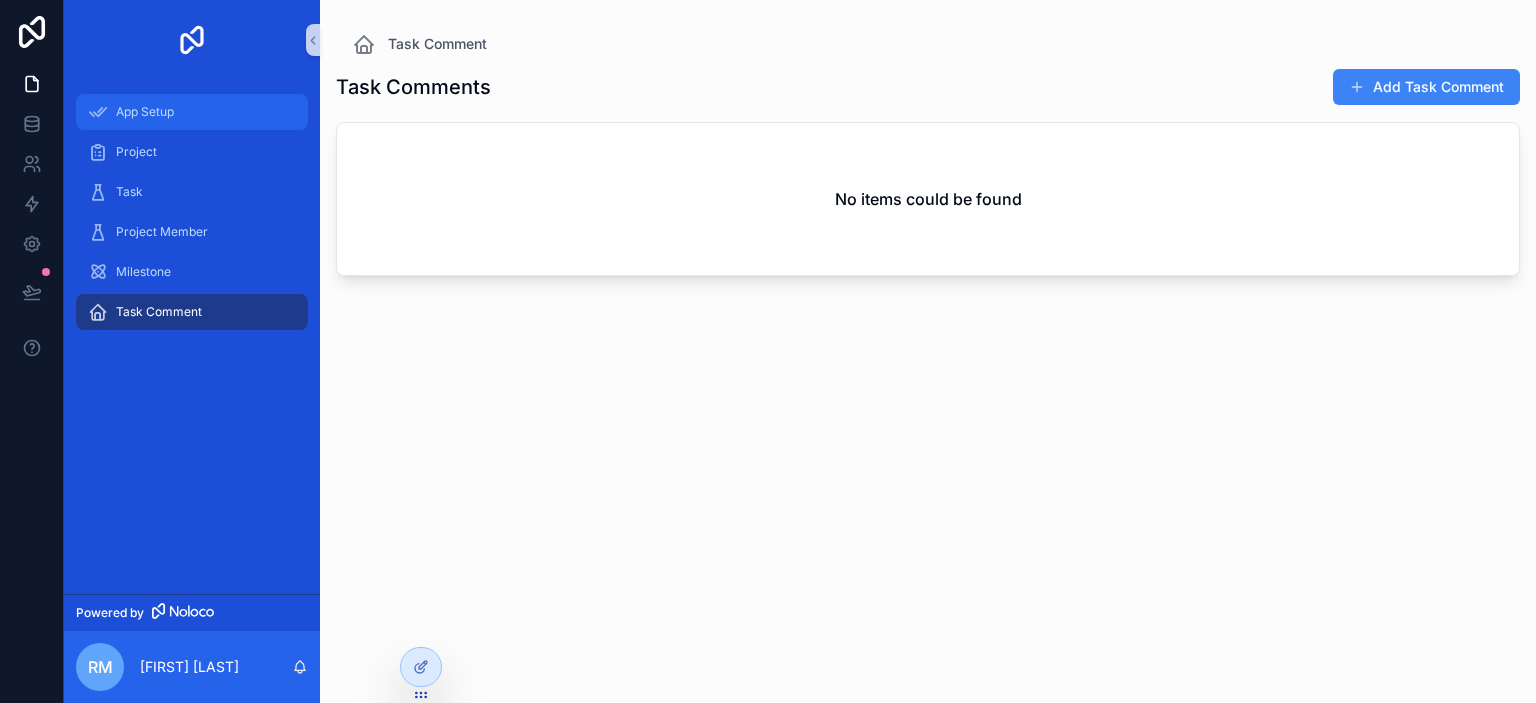 click on "App Setup" at bounding box center [192, 112] 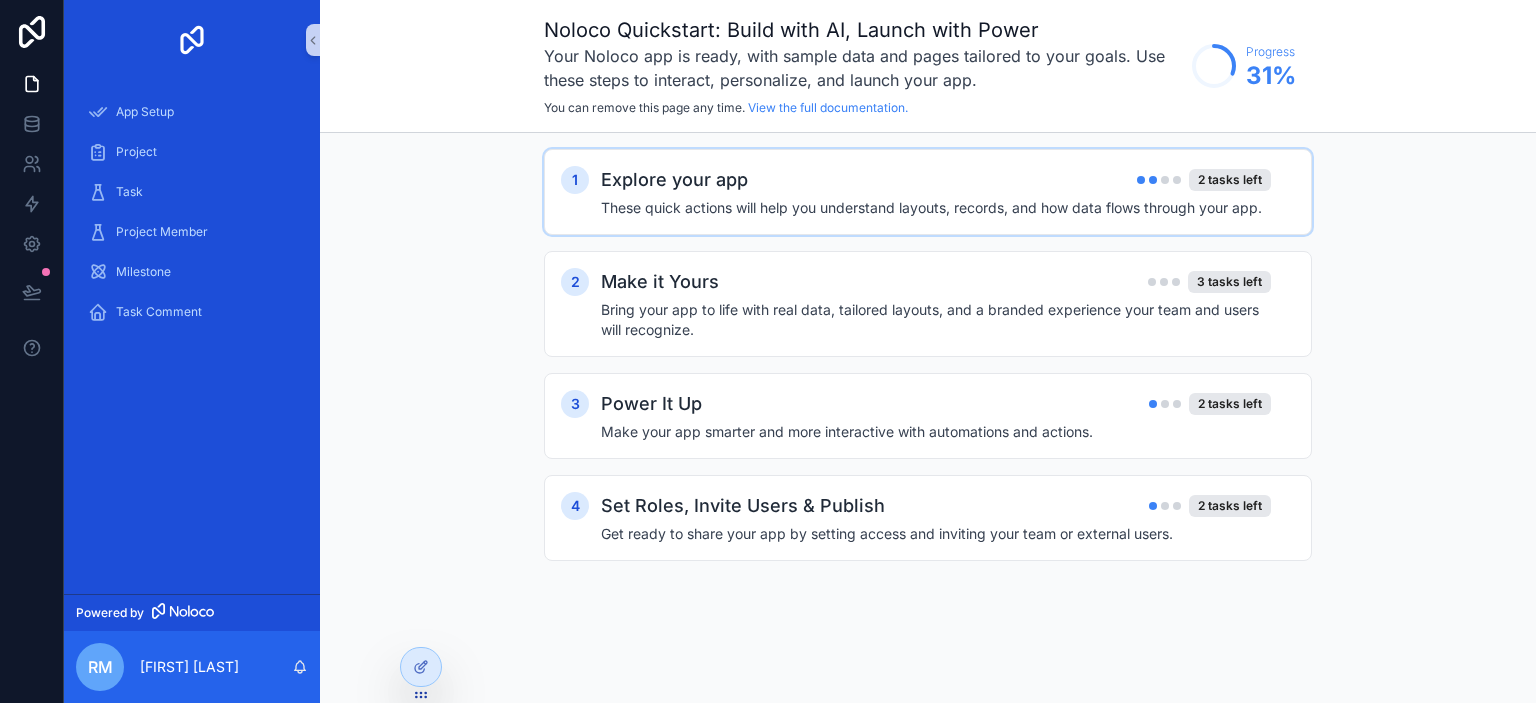 click on "Explore your app" at bounding box center [674, 180] 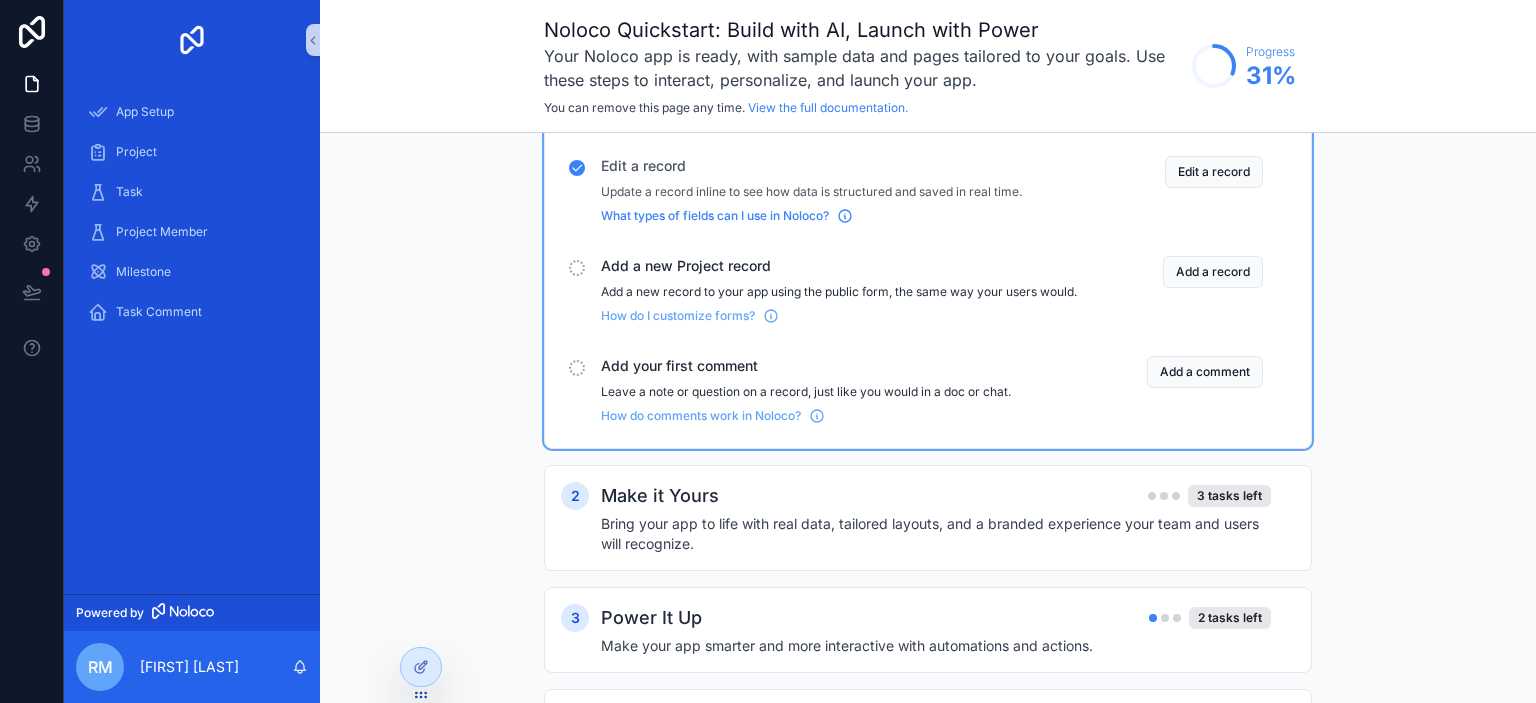 scroll, scrollTop: 0, scrollLeft: 0, axis: both 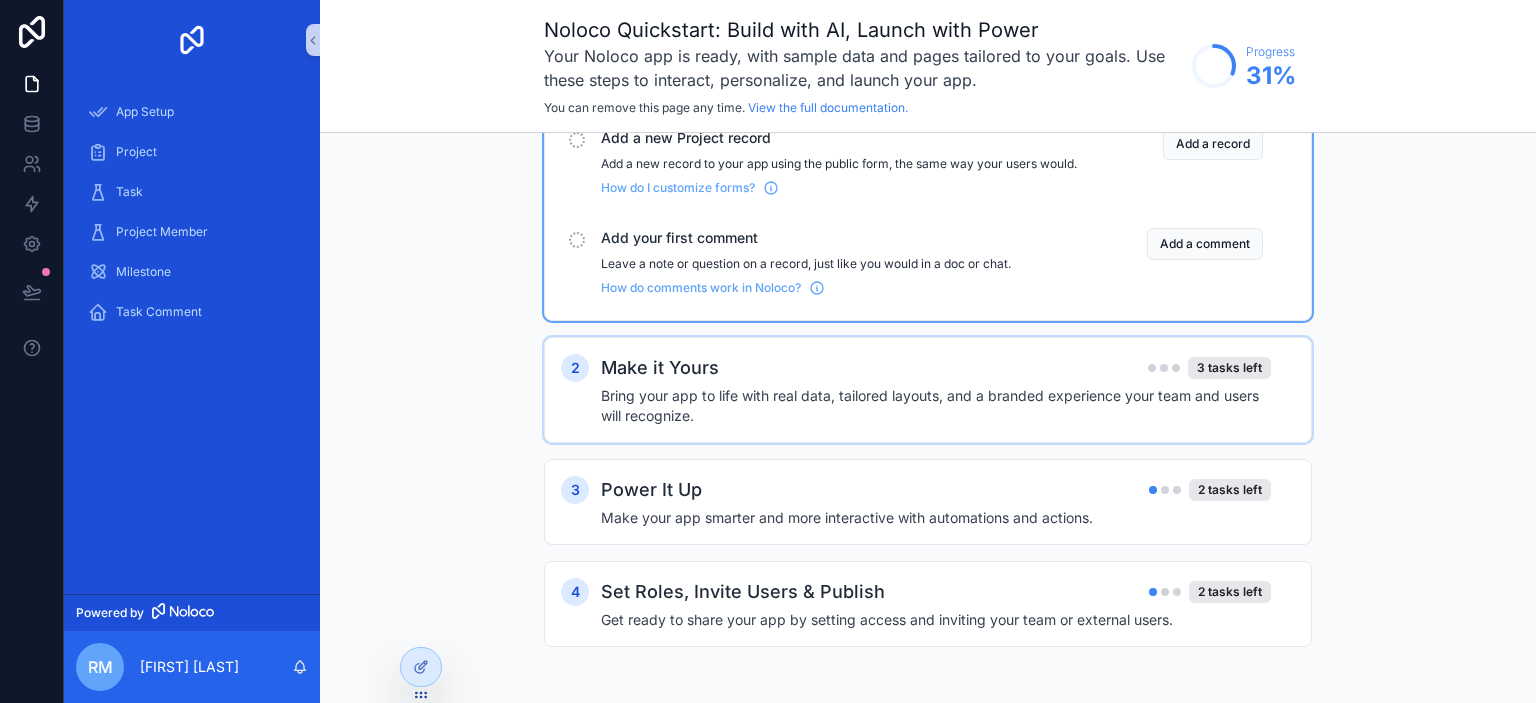 click on "Make it Yours 3 tasks left" at bounding box center (936, 368) 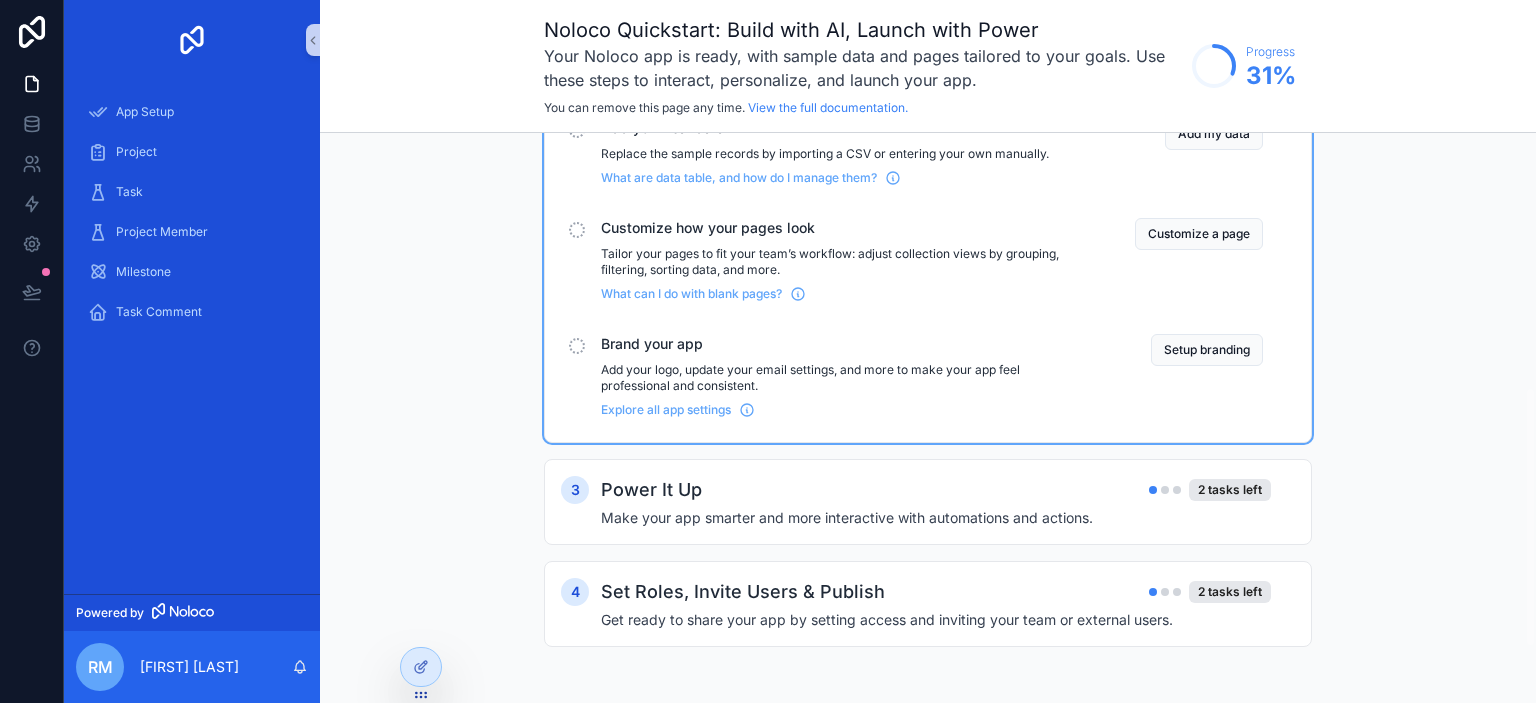 scroll, scrollTop: 676, scrollLeft: 0, axis: vertical 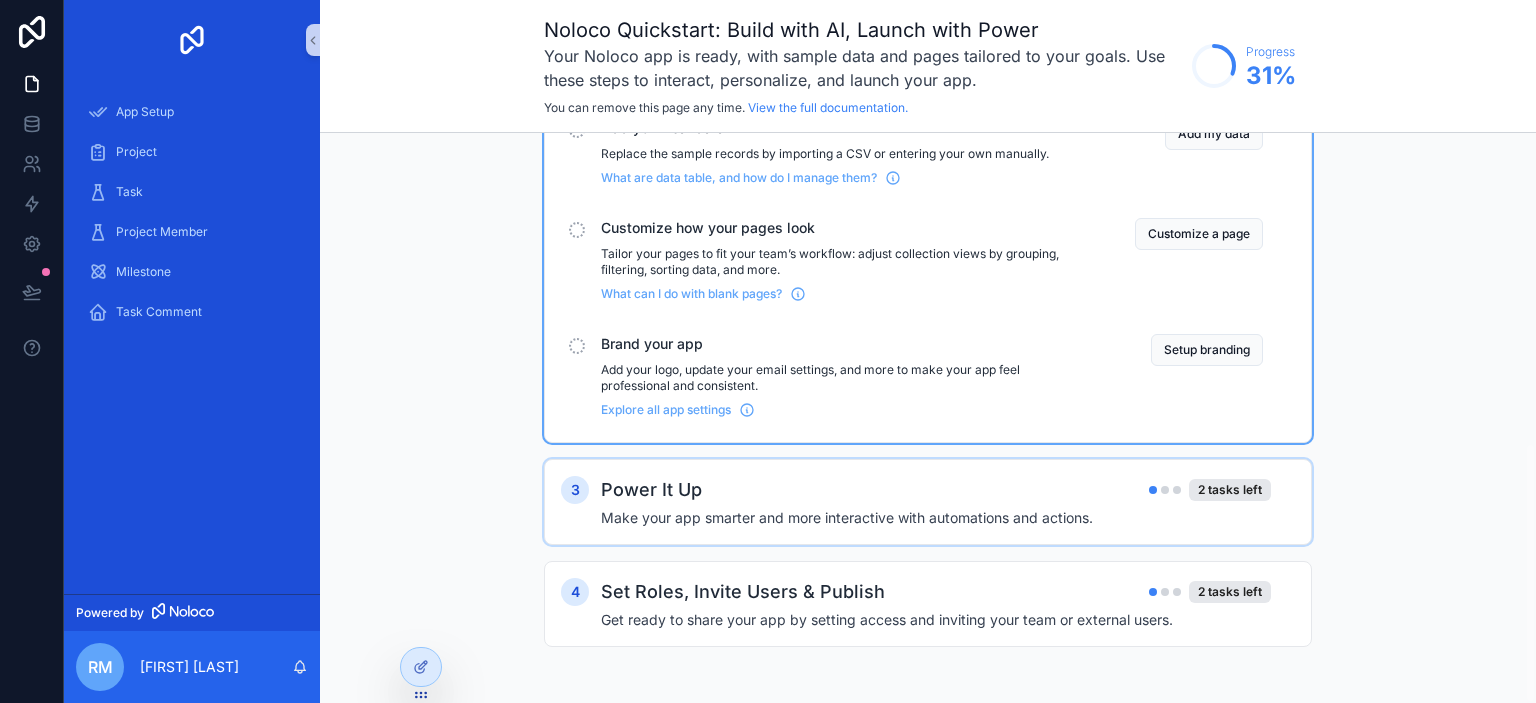 click on "Power It Up 2 tasks left Make your app smarter and more interactive with automations and actions." at bounding box center [948, 502] 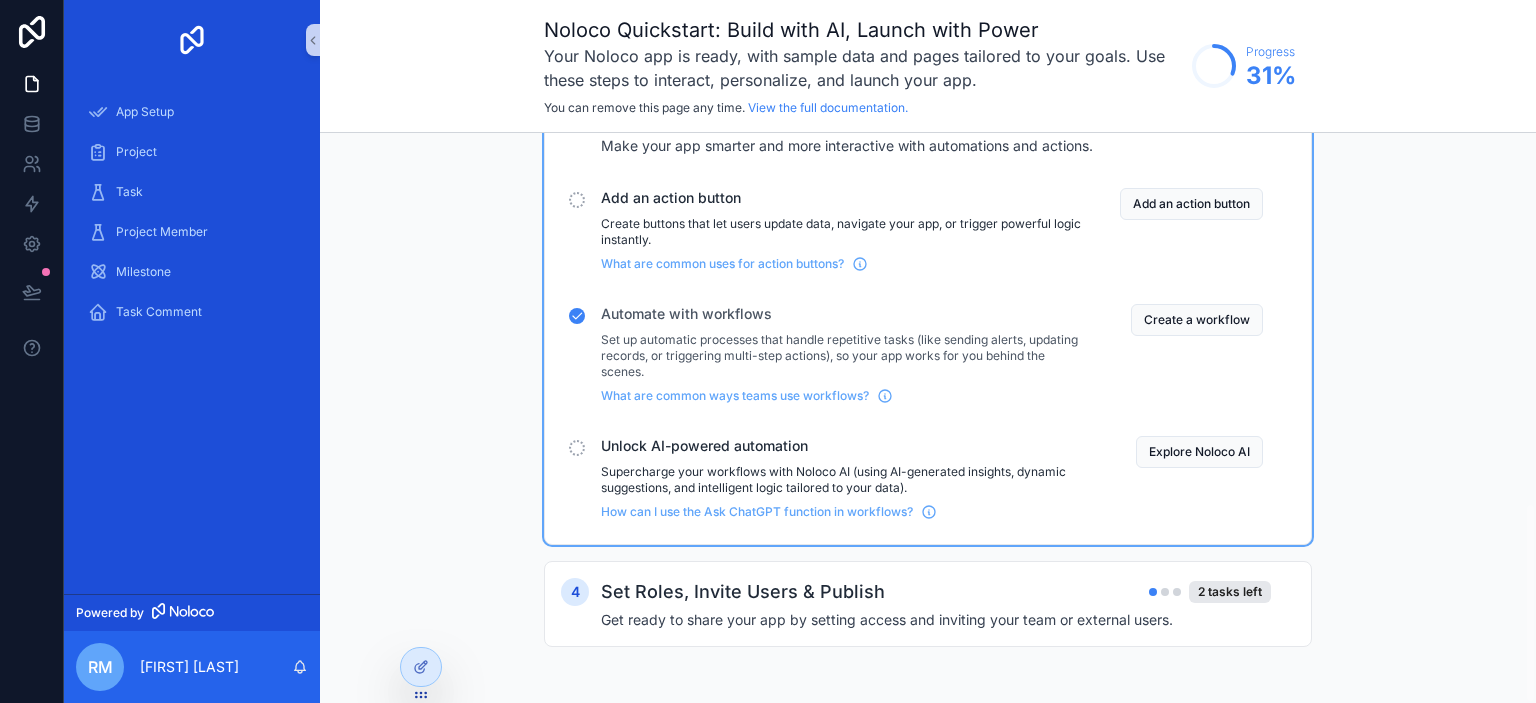scroll, scrollTop: 1048, scrollLeft: 0, axis: vertical 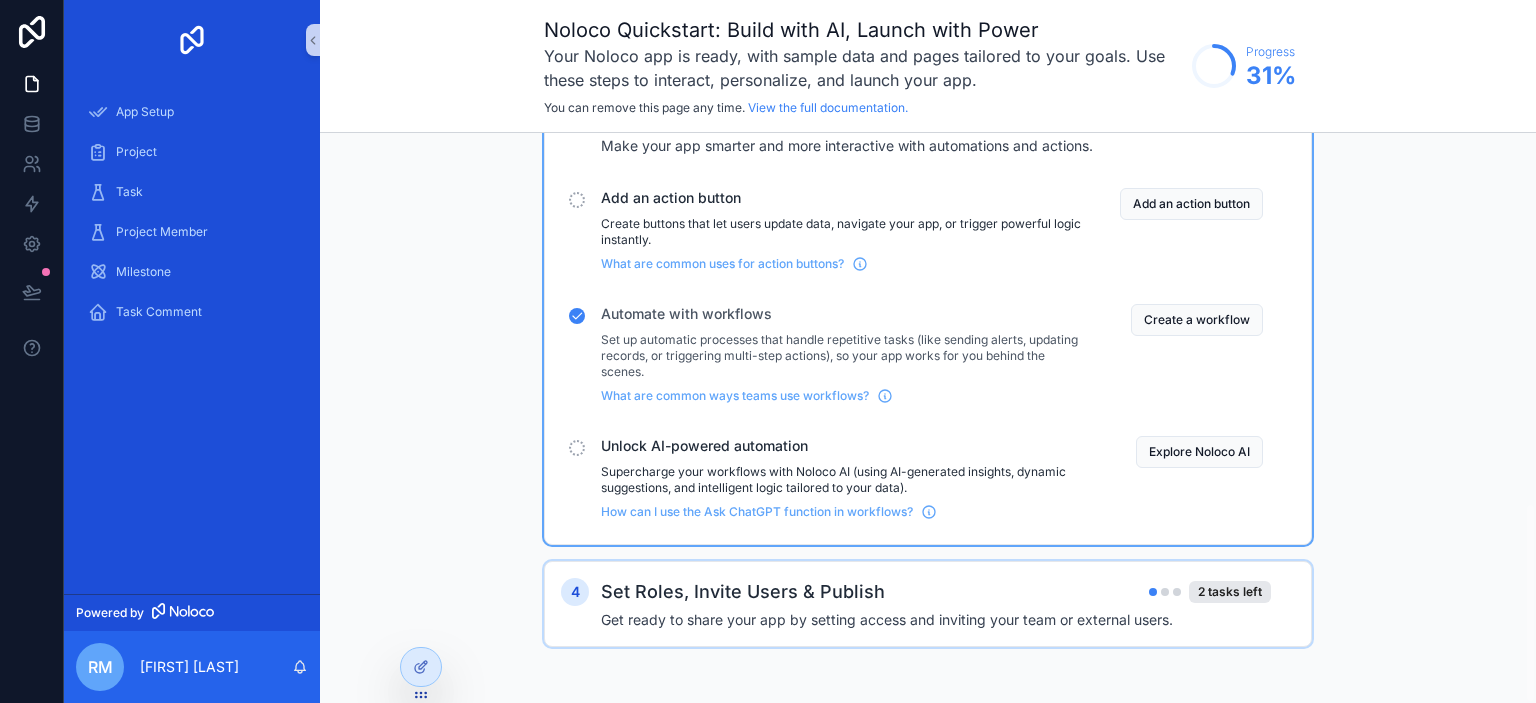 click on "Set Roles, Invite Users & Publish 2 tasks left" at bounding box center [936, 592] 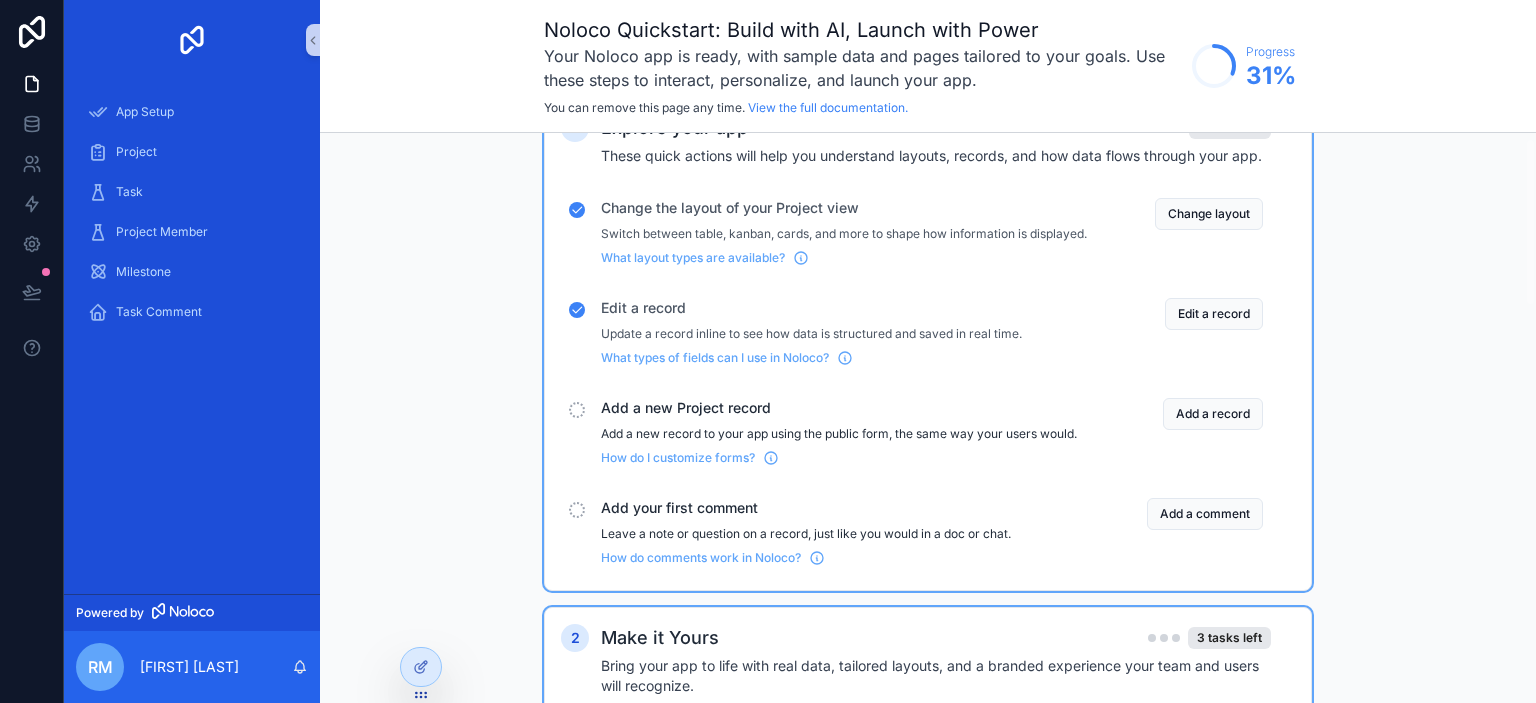 scroll, scrollTop: 0, scrollLeft: 0, axis: both 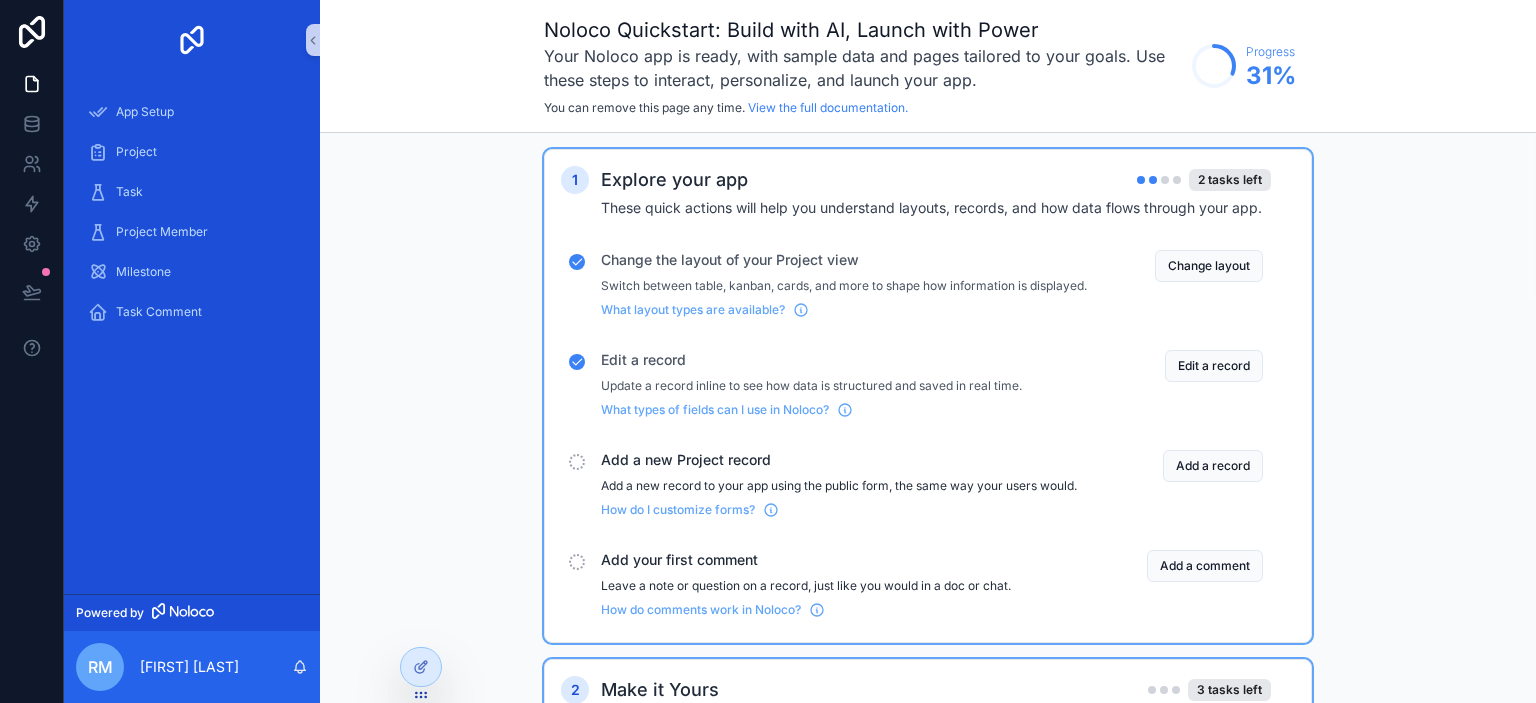 click at bounding box center [1165, 180] 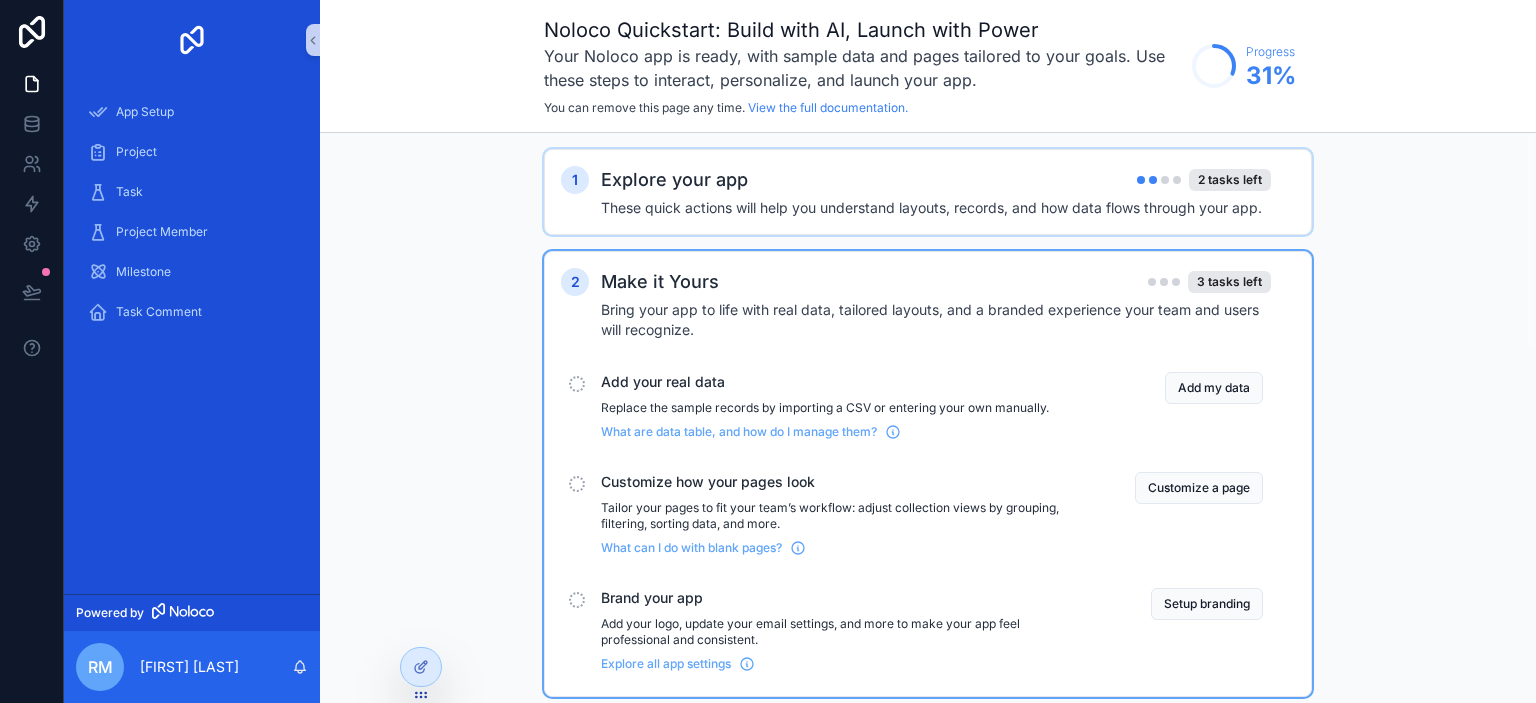 click at bounding box center (1165, 180) 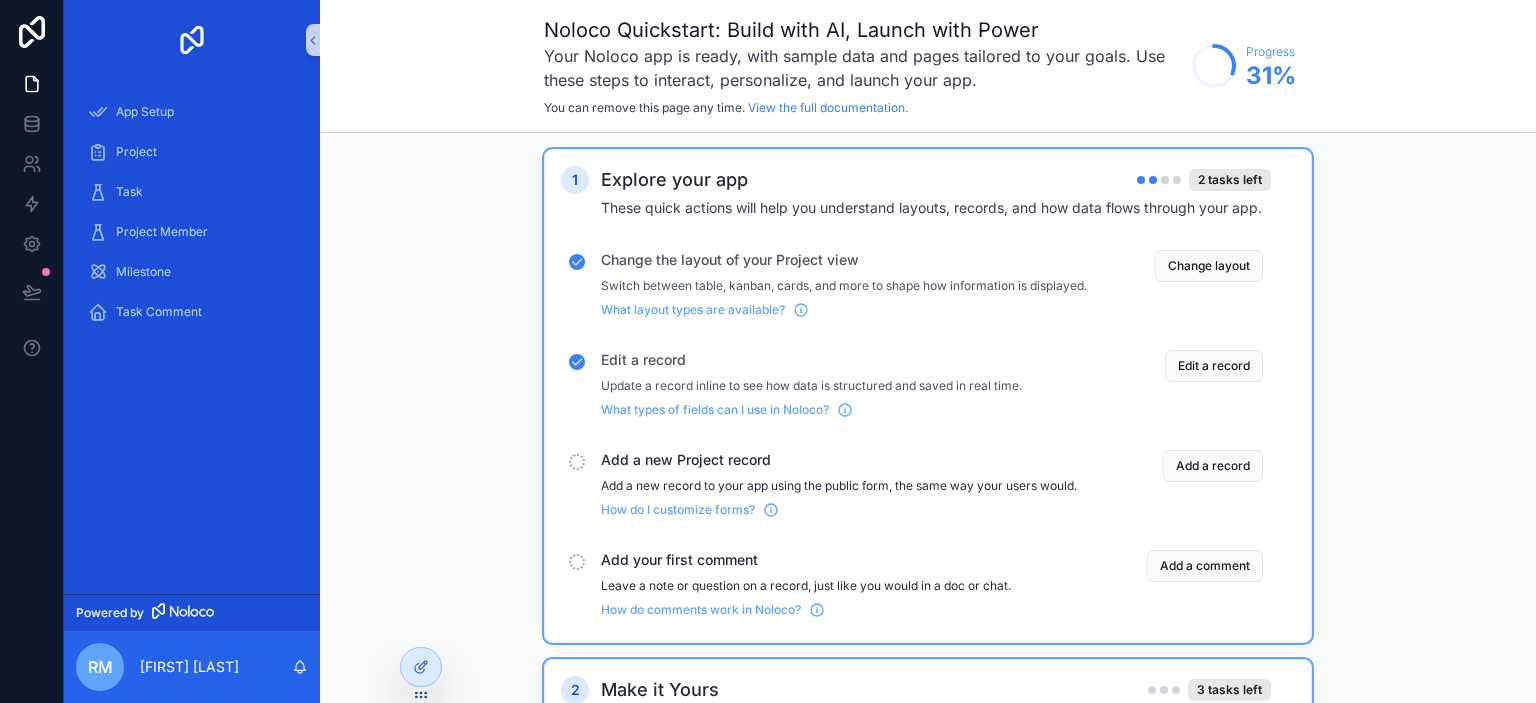click at bounding box center [1165, 180] 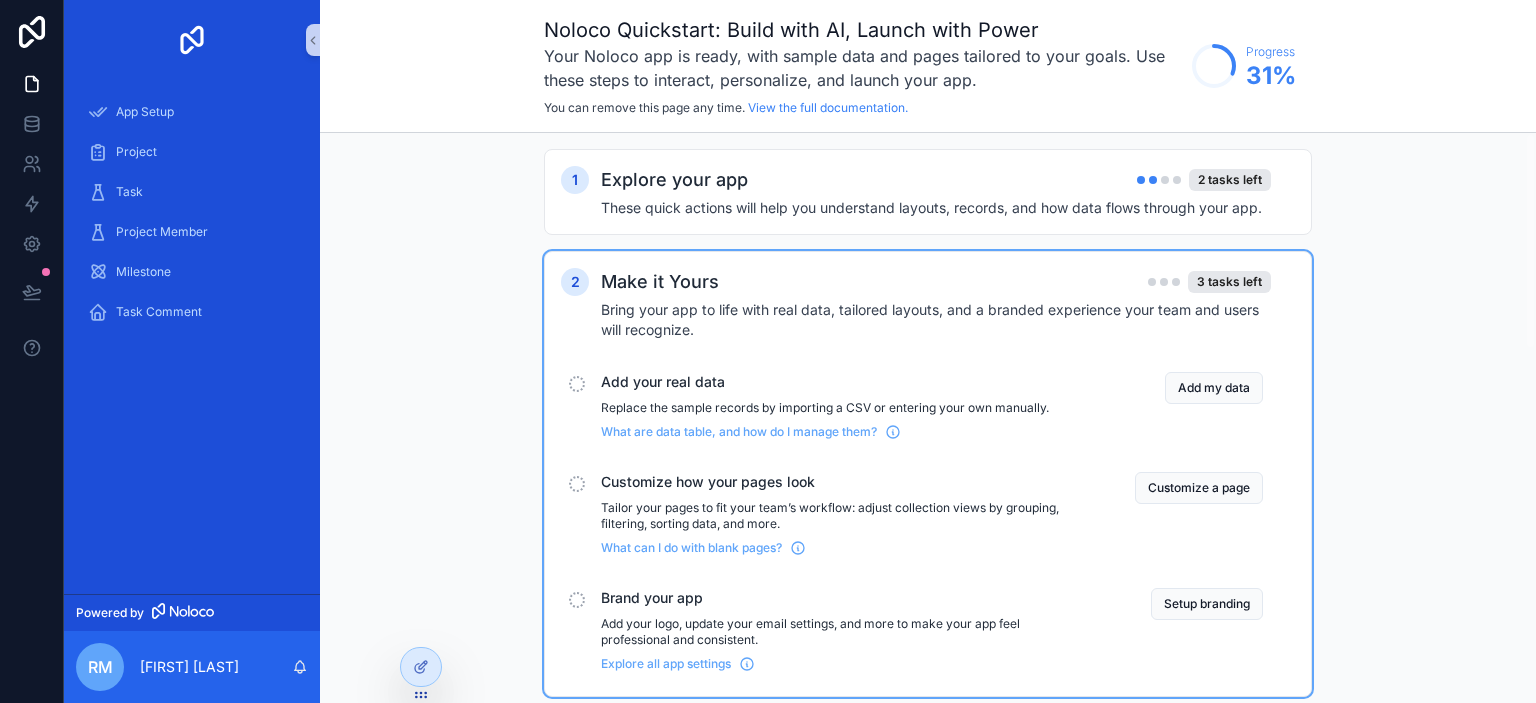 click at bounding box center [1164, 282] 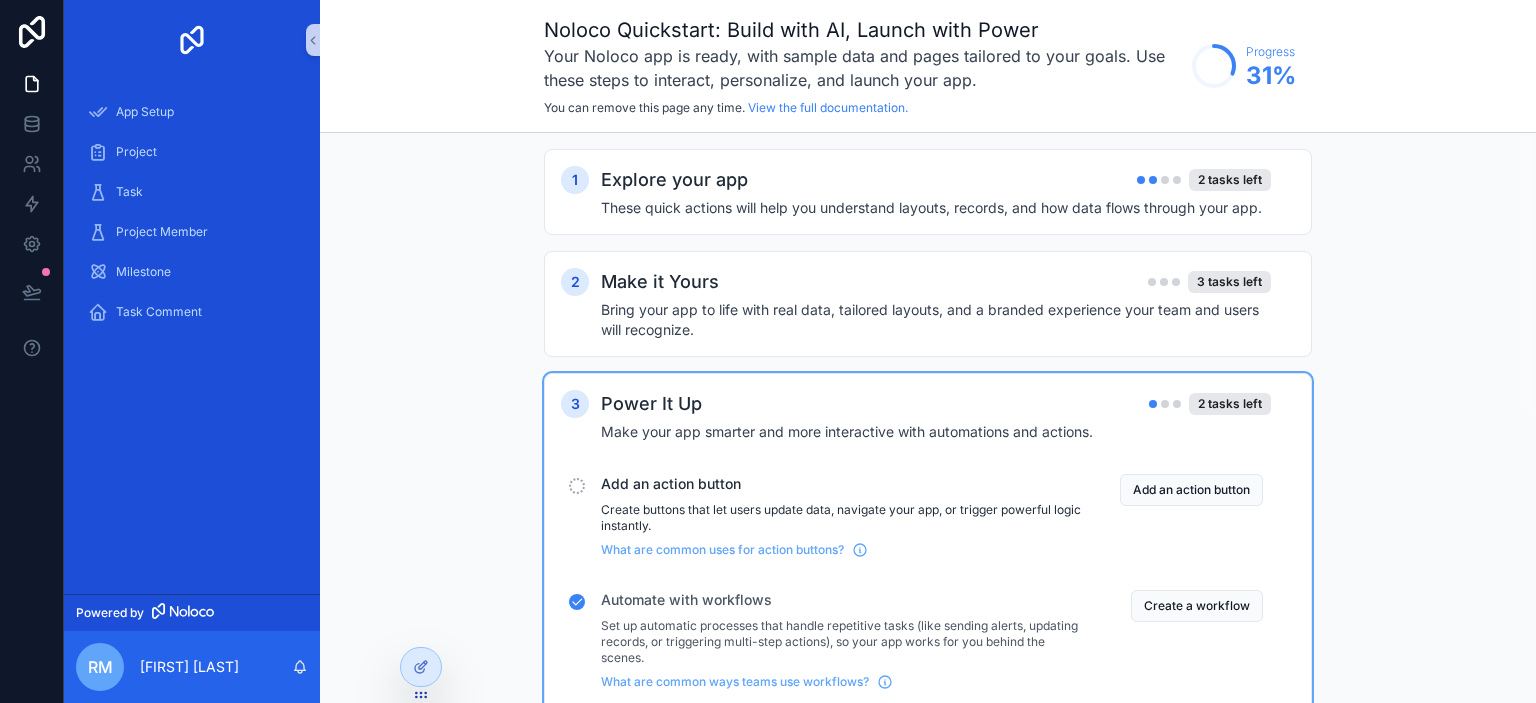 click at bounding box center [1165, 404] 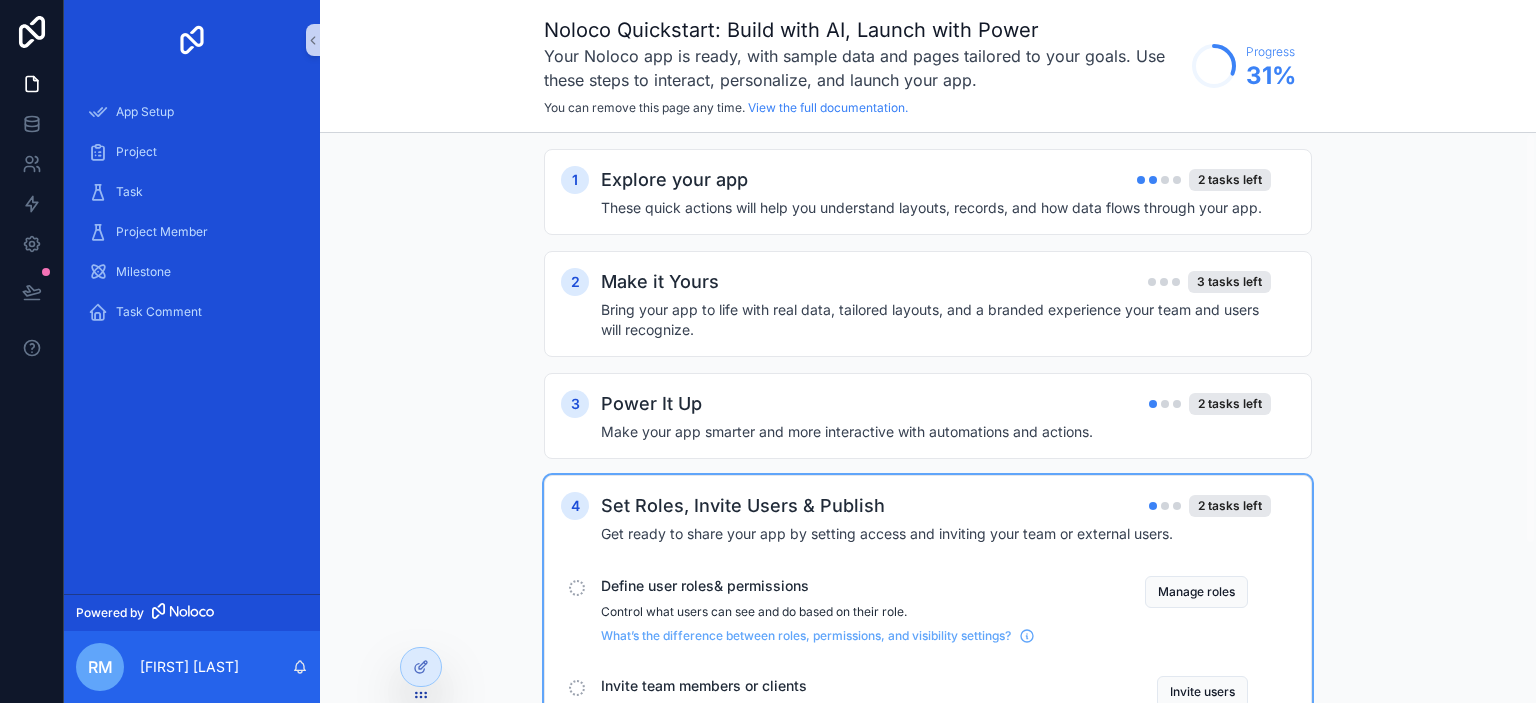 click on "2 tasks left" at bounding box center [1210, 506] 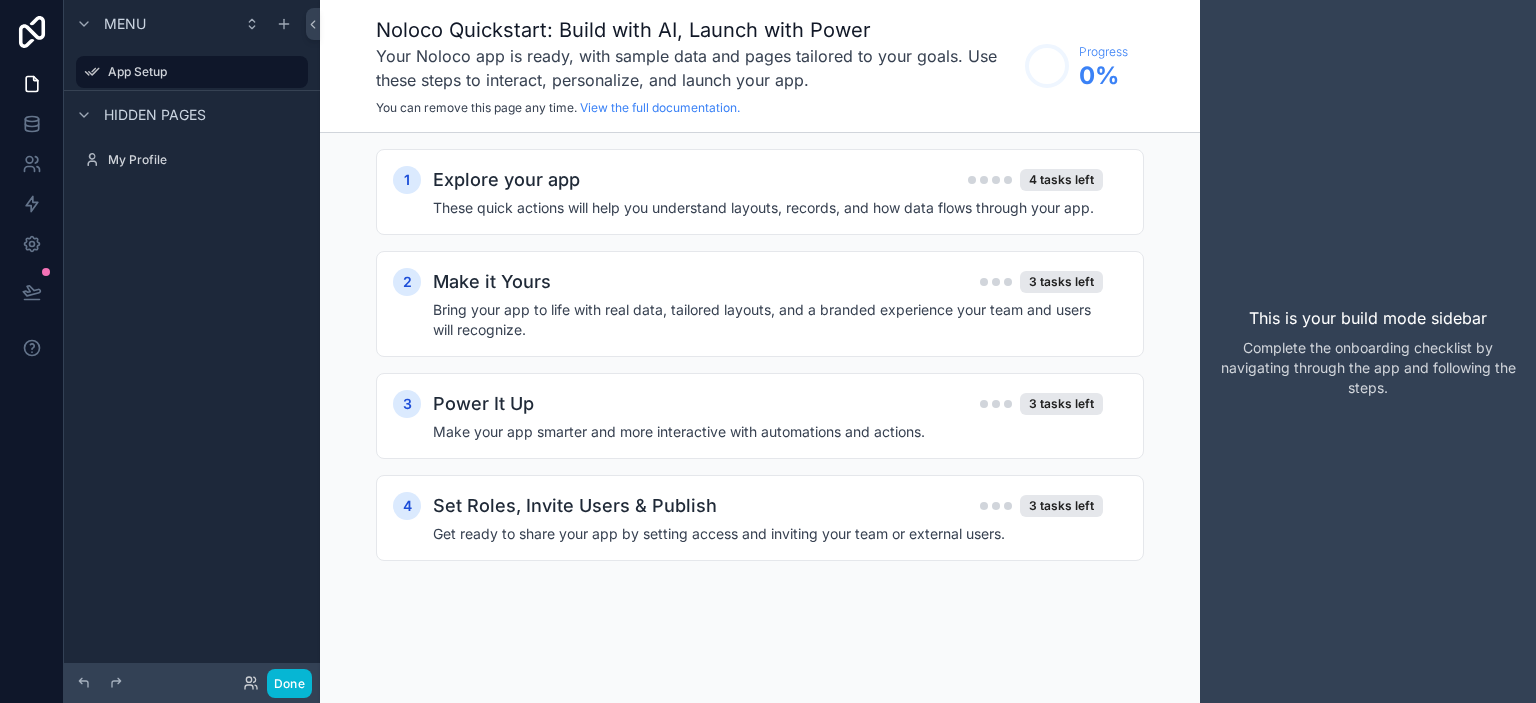scroll, scrollTop: 0, scrollLeft: 0, axis: both 